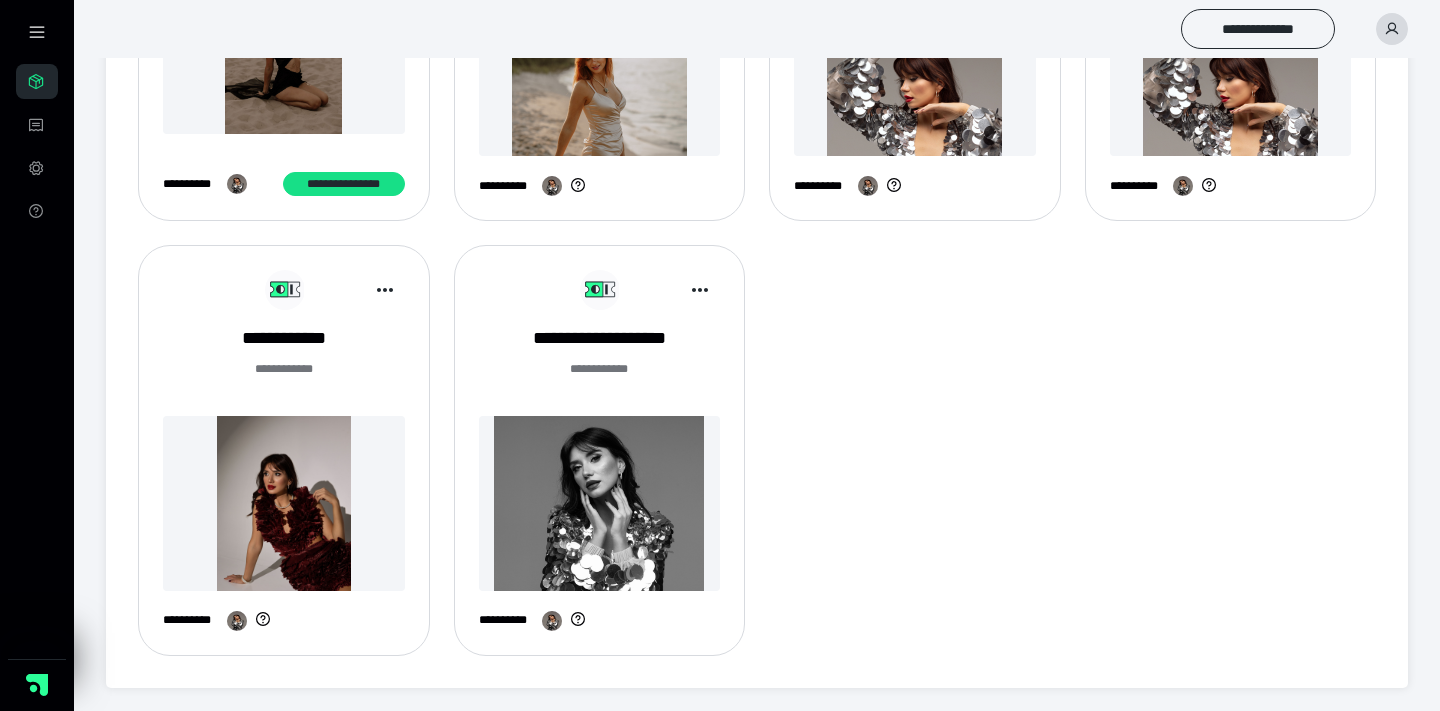scroll, scrollTop: 0, scrollLeft: 0, axis: both 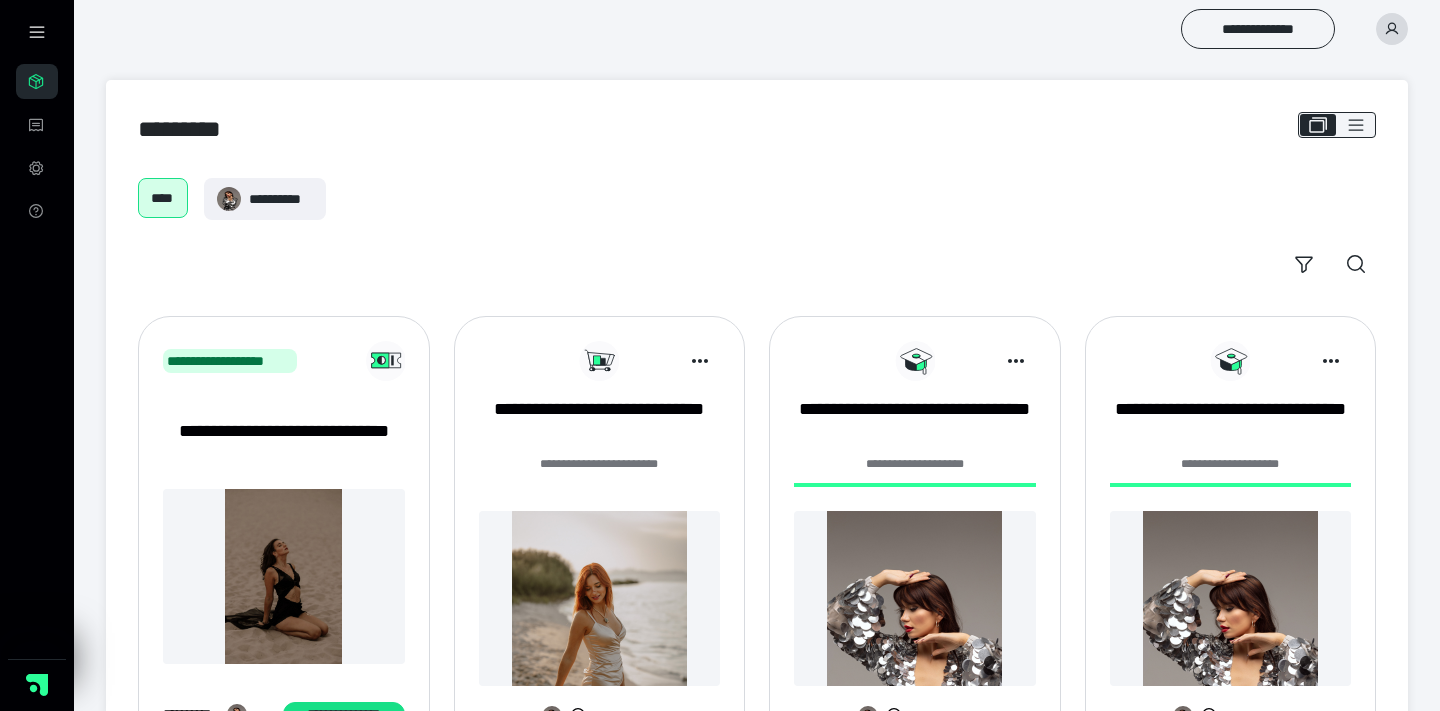 click on "**********" at bounding box center (1258, 29) 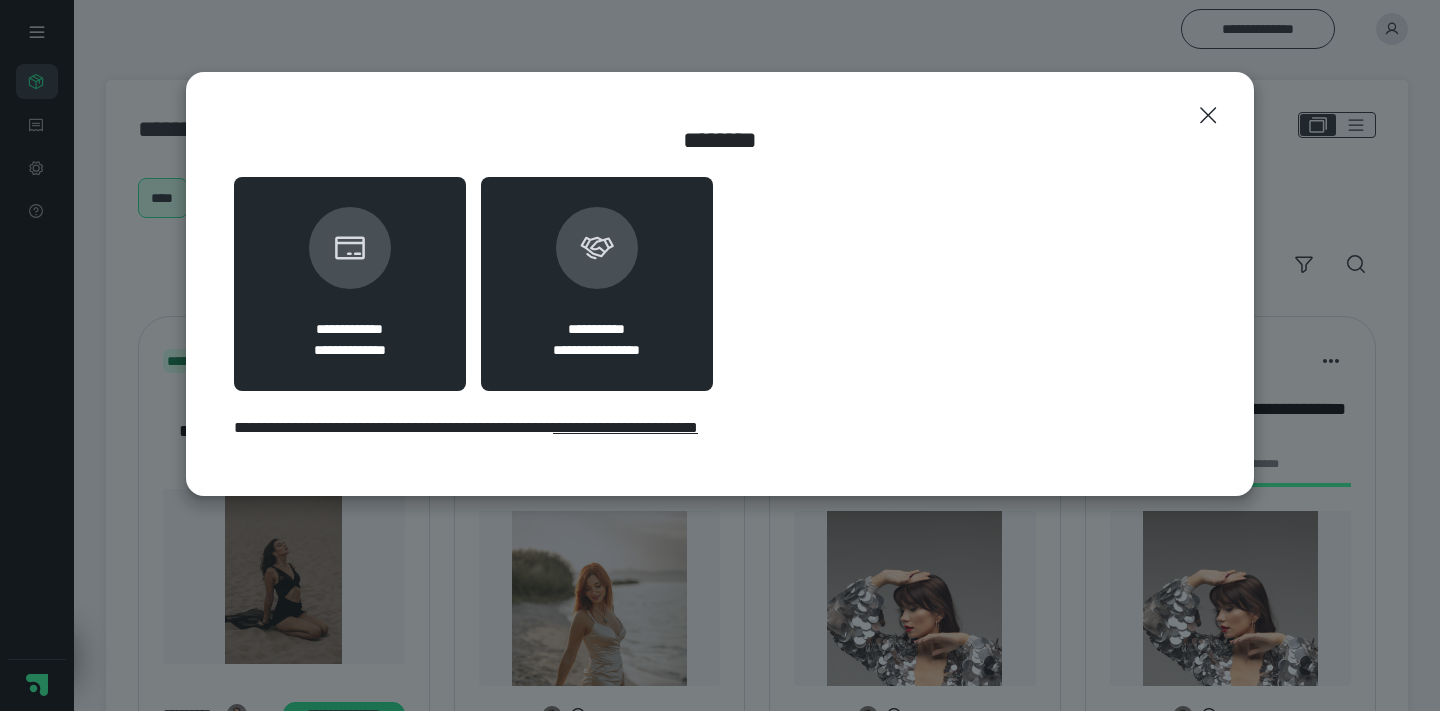 drag, startPoint x: 0, startPoint y: 0, endPoint x: 590, endPoint y: 261, distance: 645.1519 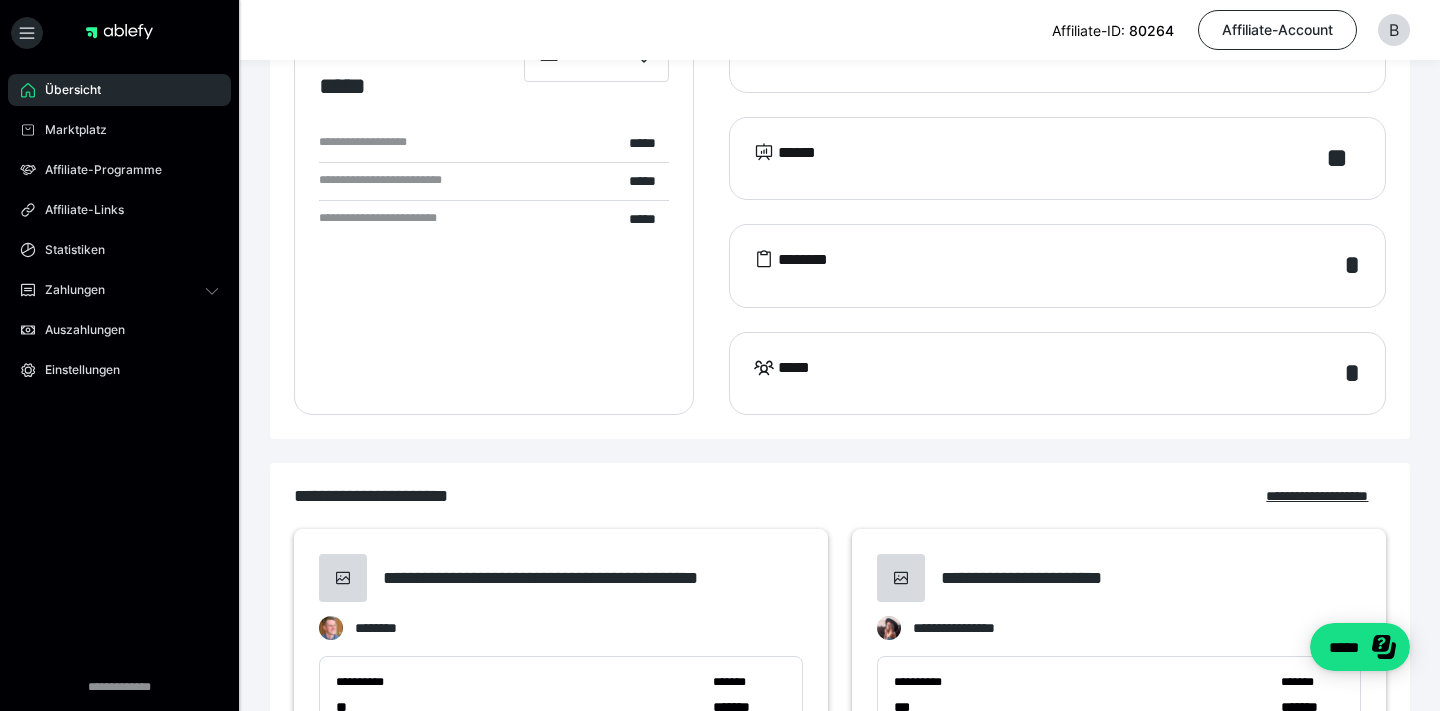 scroll, scrollTop: 235, scrollLeft: 0, axis: vertical 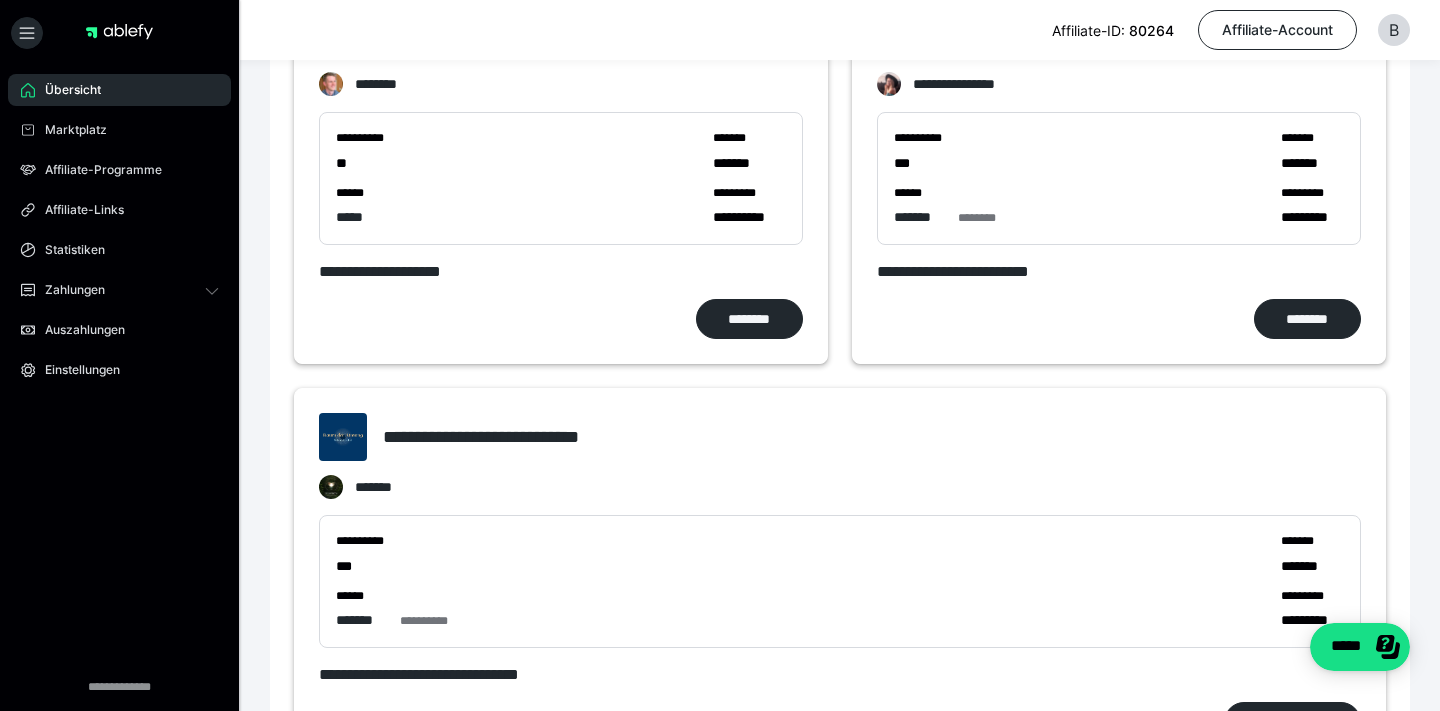 click on "Zahlungen" at bounding box center (68, 290) 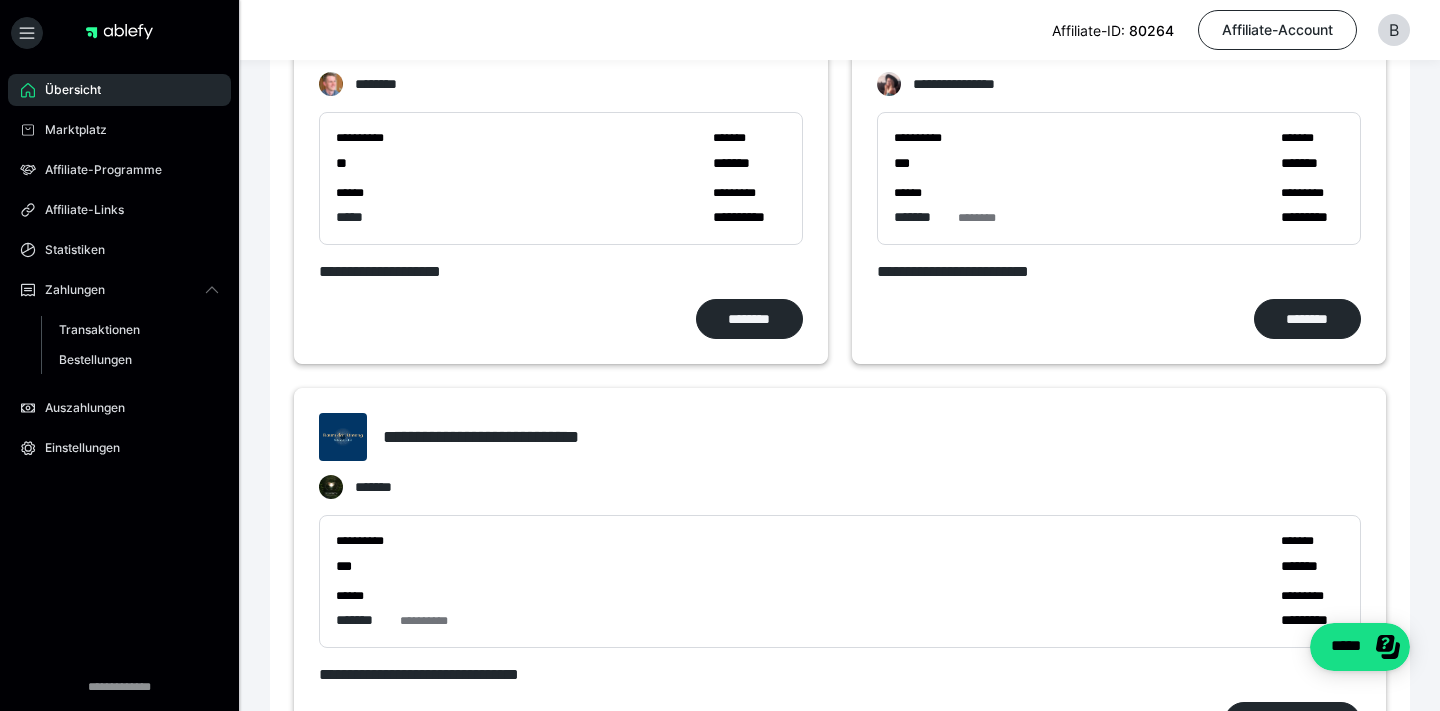 click on "Transaktionen" at bounding box center [99, 329] 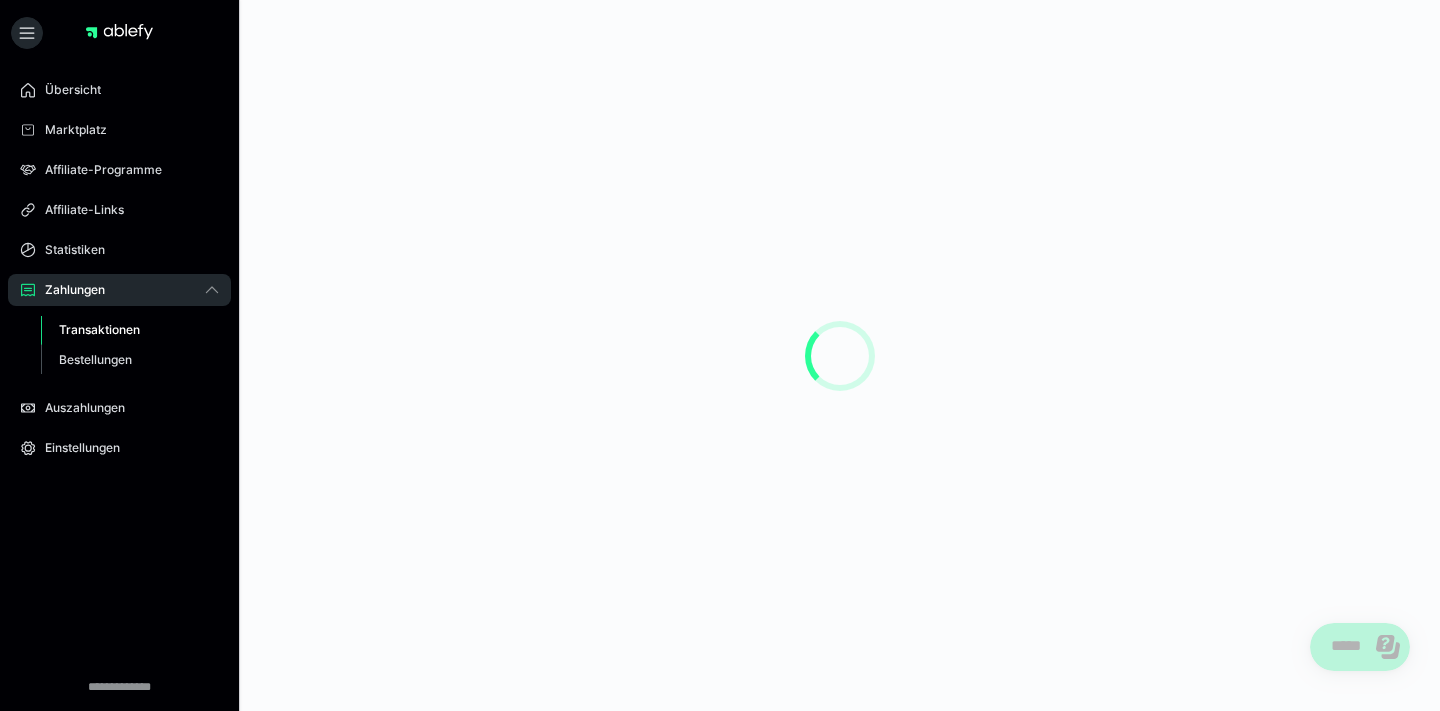 scroll, scrollTop: 0, scrollLeft: 0, axis: both 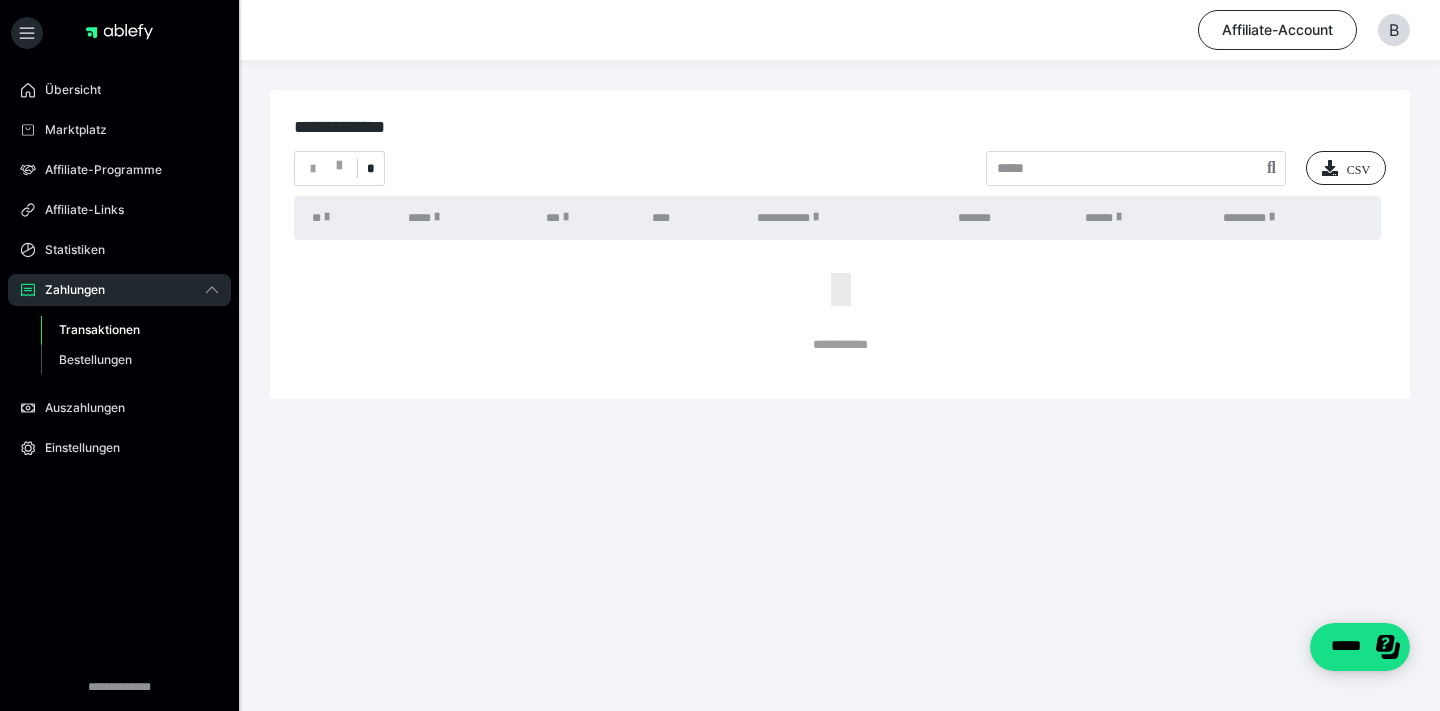 click on "Transaktionen" at bounding box center (99, 329) 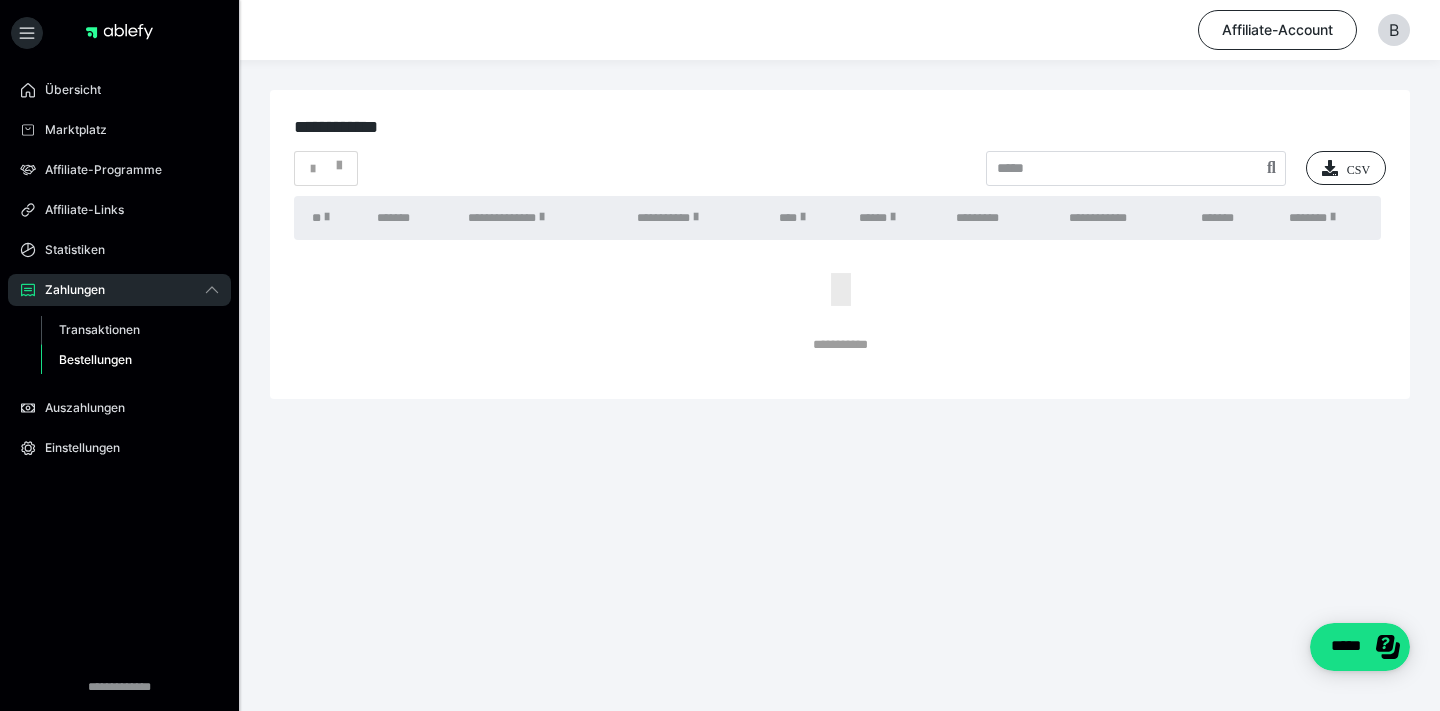 click on "Transaktionen" at bounding box center [99, 329] 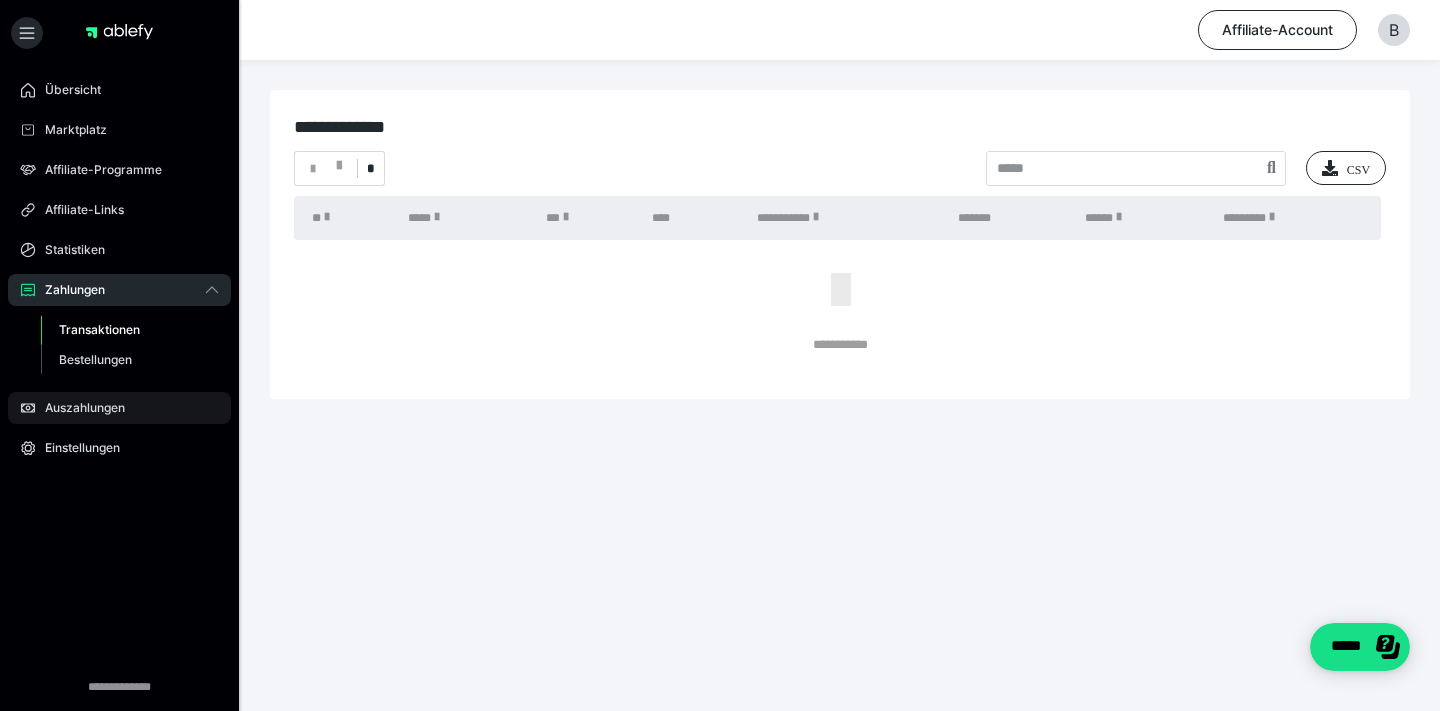 drag, startPoint x: 0, startPoint y: 0, endPoint x: 101, endPoint y: 408, distance: 420.31537 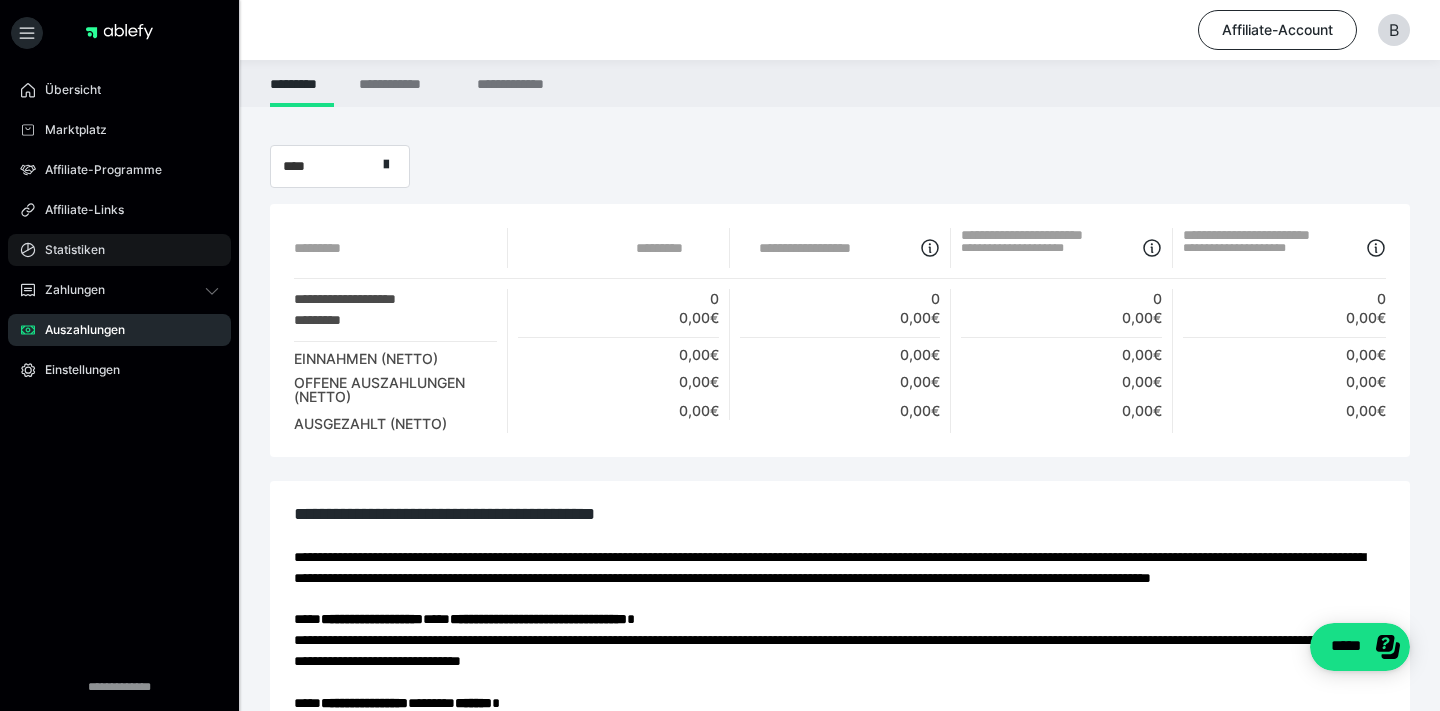 drag, startPoint x: 101, startPoint y: 408, endPoint x: 84, endPoint y: 246, distance: 162.88953 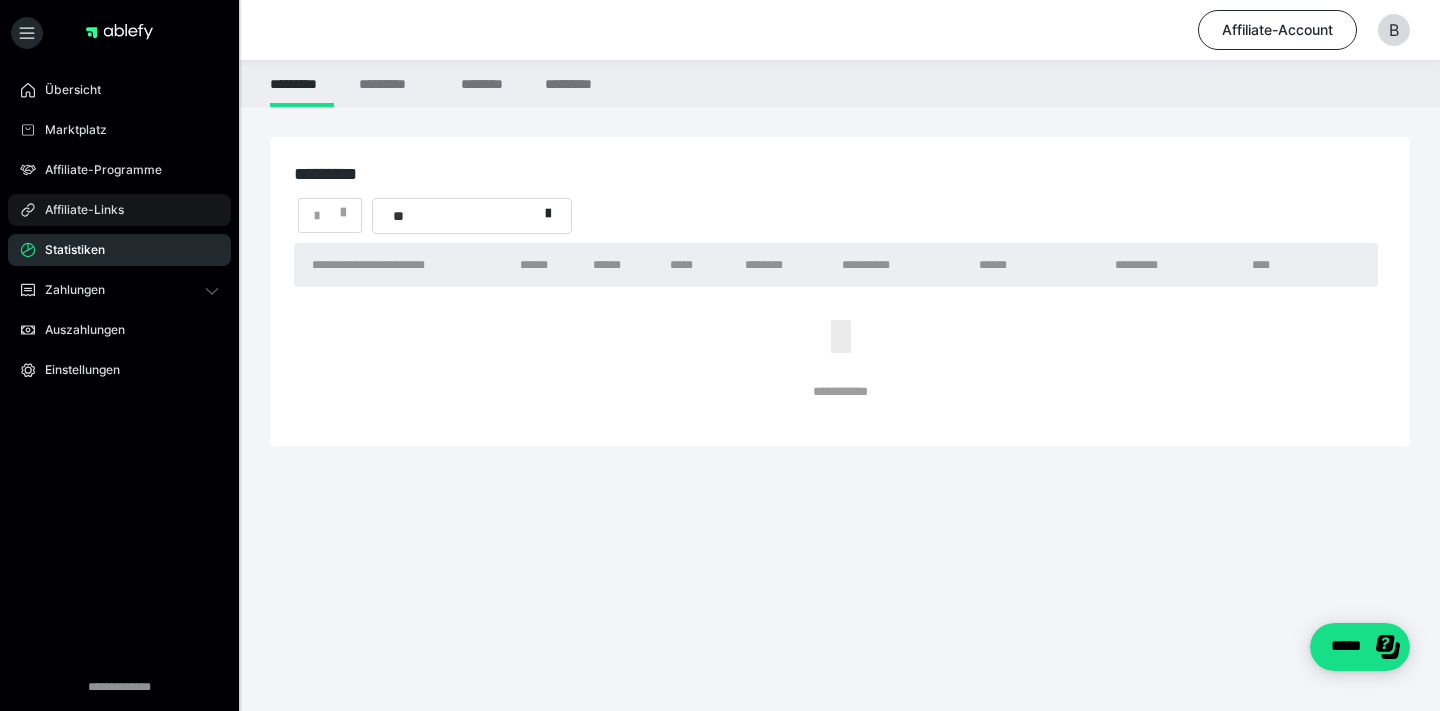 drag, startPoint x: 84, startPoint y: 246, endPoint x: 122, endPoint y: 211, distance: 51.662365 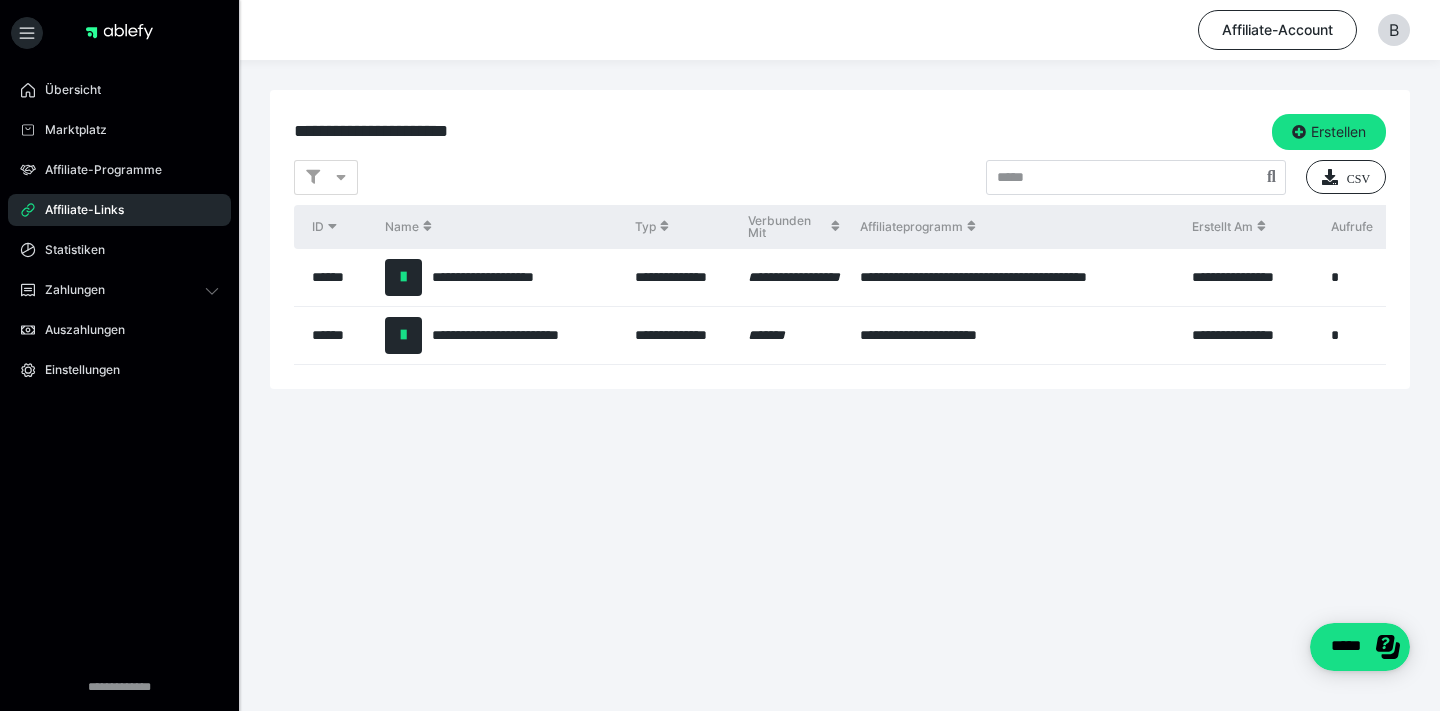 click on "Affiliate-Programme" at bounding box center [96, 170] 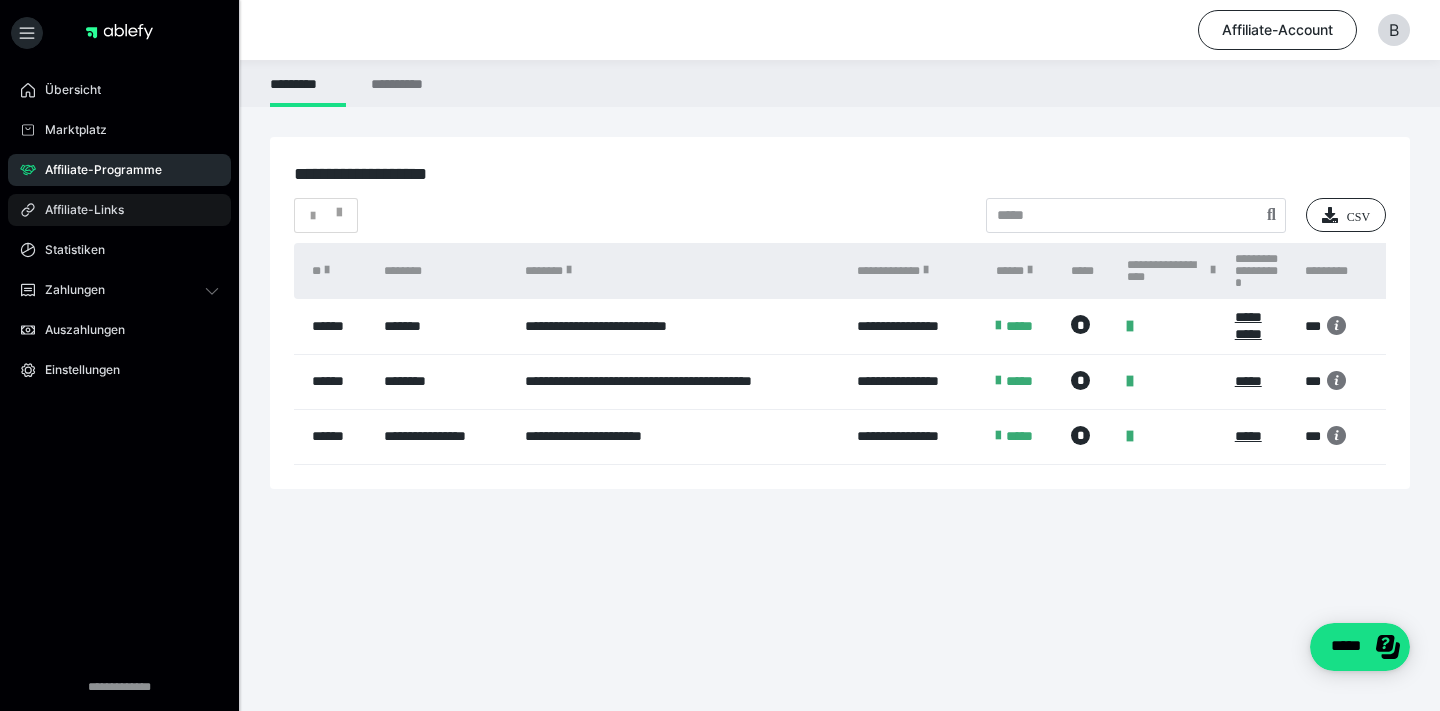 click on "**********" at bounding box center (681, 326) 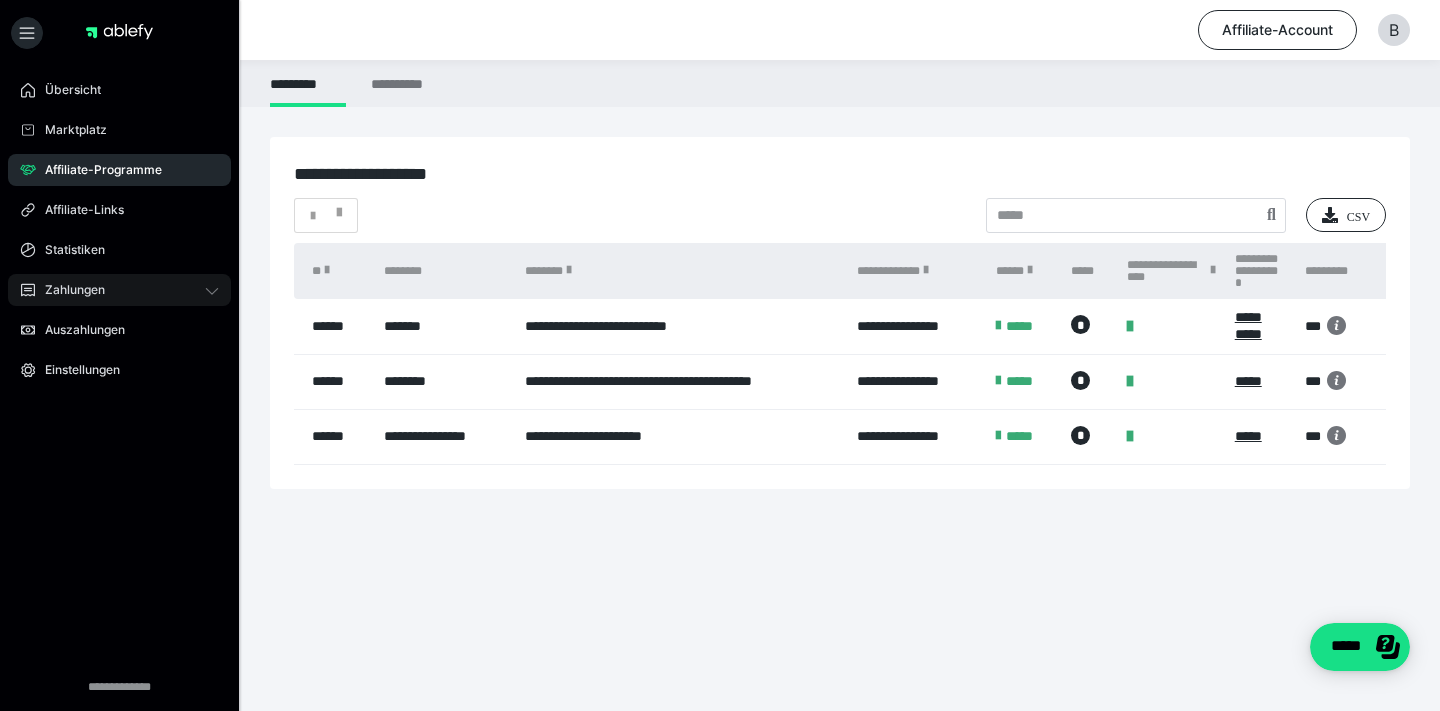 click 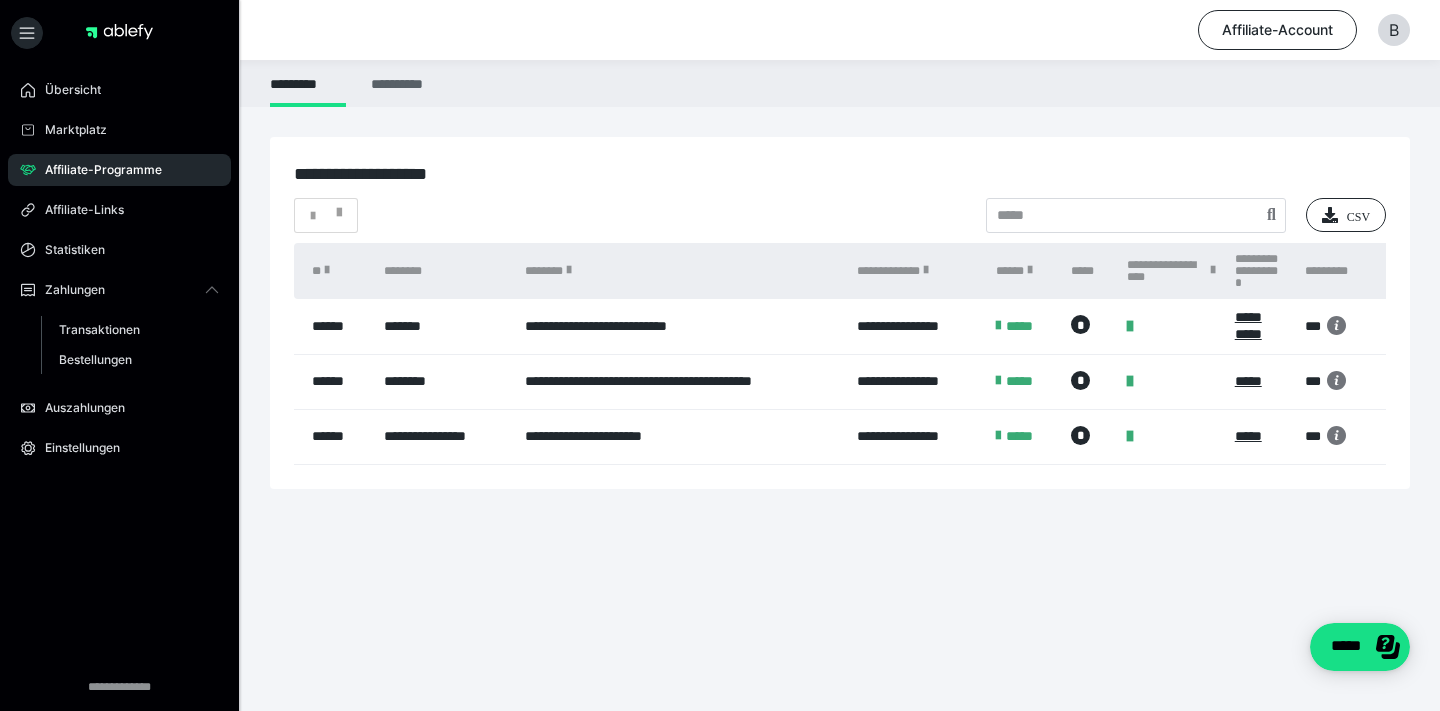 click on "**********" at bounding box center (400, 83) 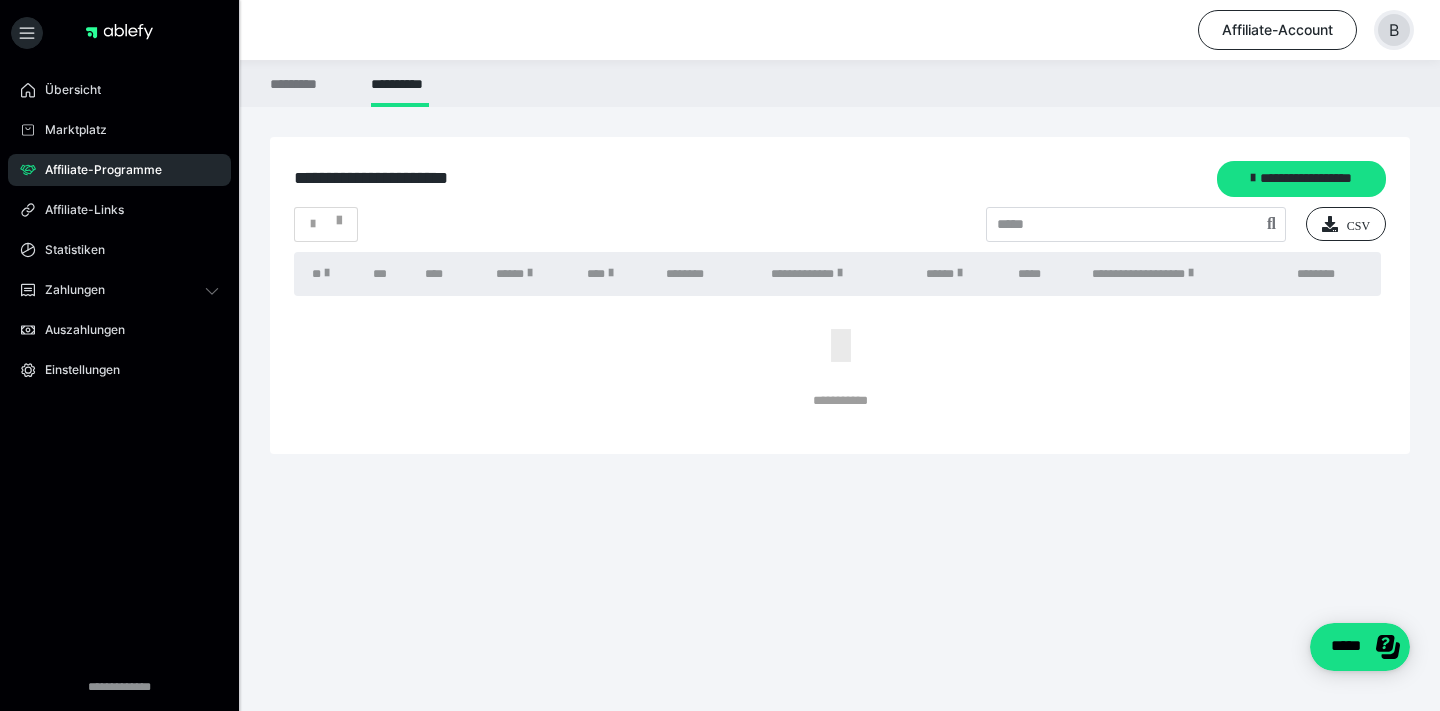 click on "B" at bounding box center [1394, 30] 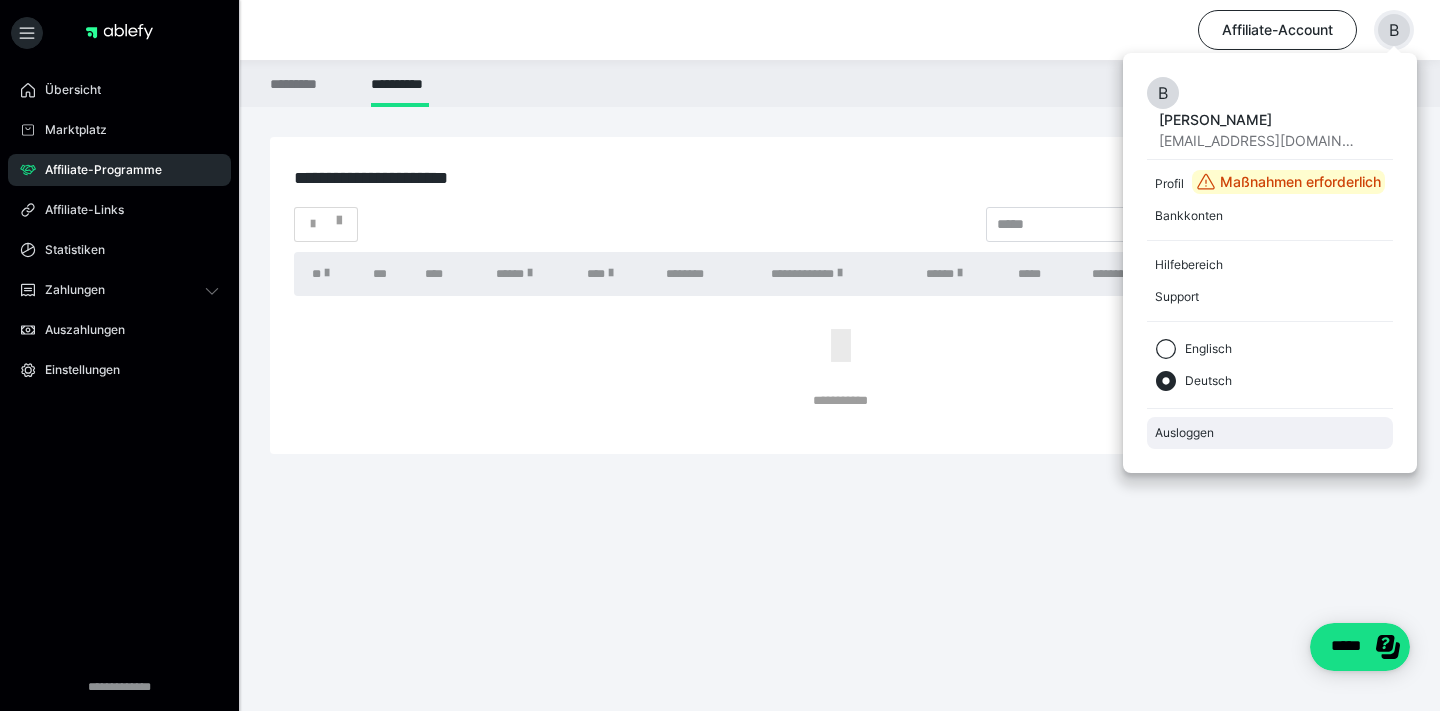 click on "Ausloggen" at bounding box center (1270, 433) 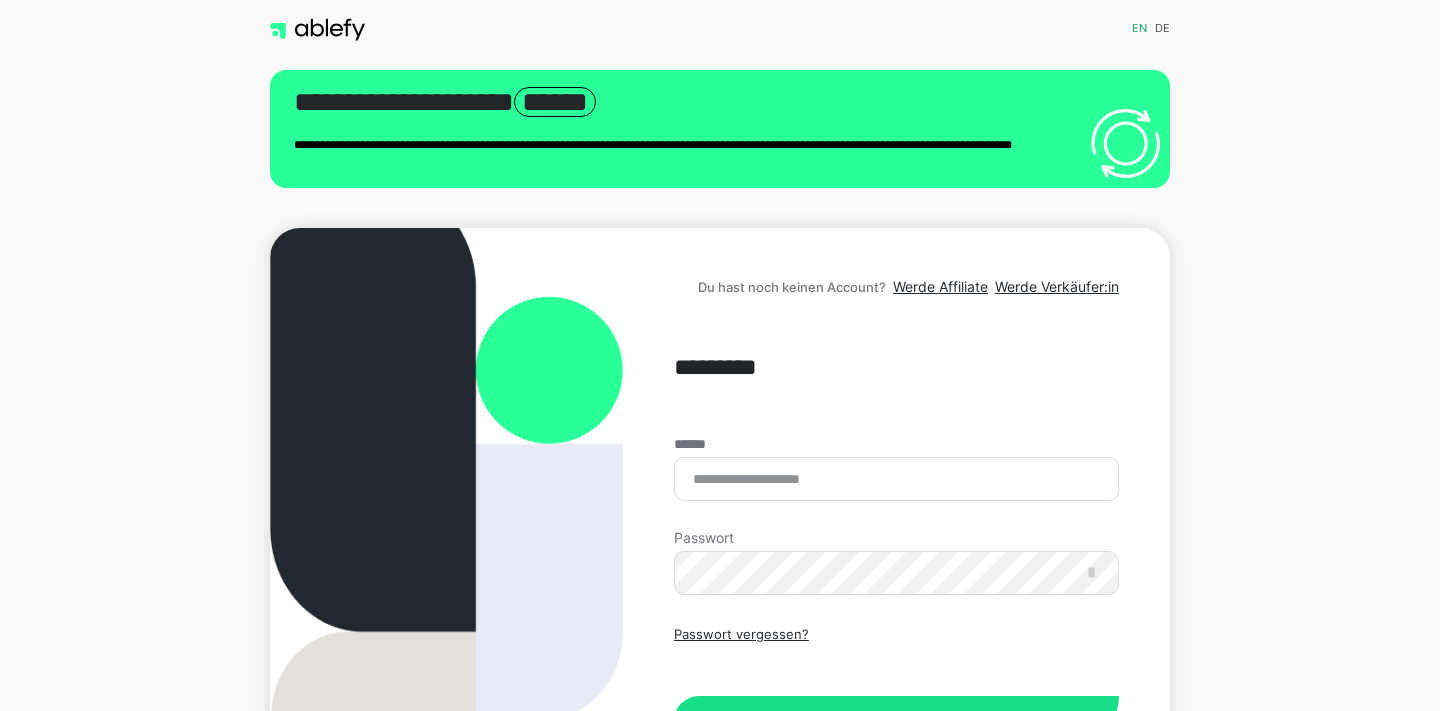 scroll, scrollTop: 0, scrollLeft: 0, axis: both 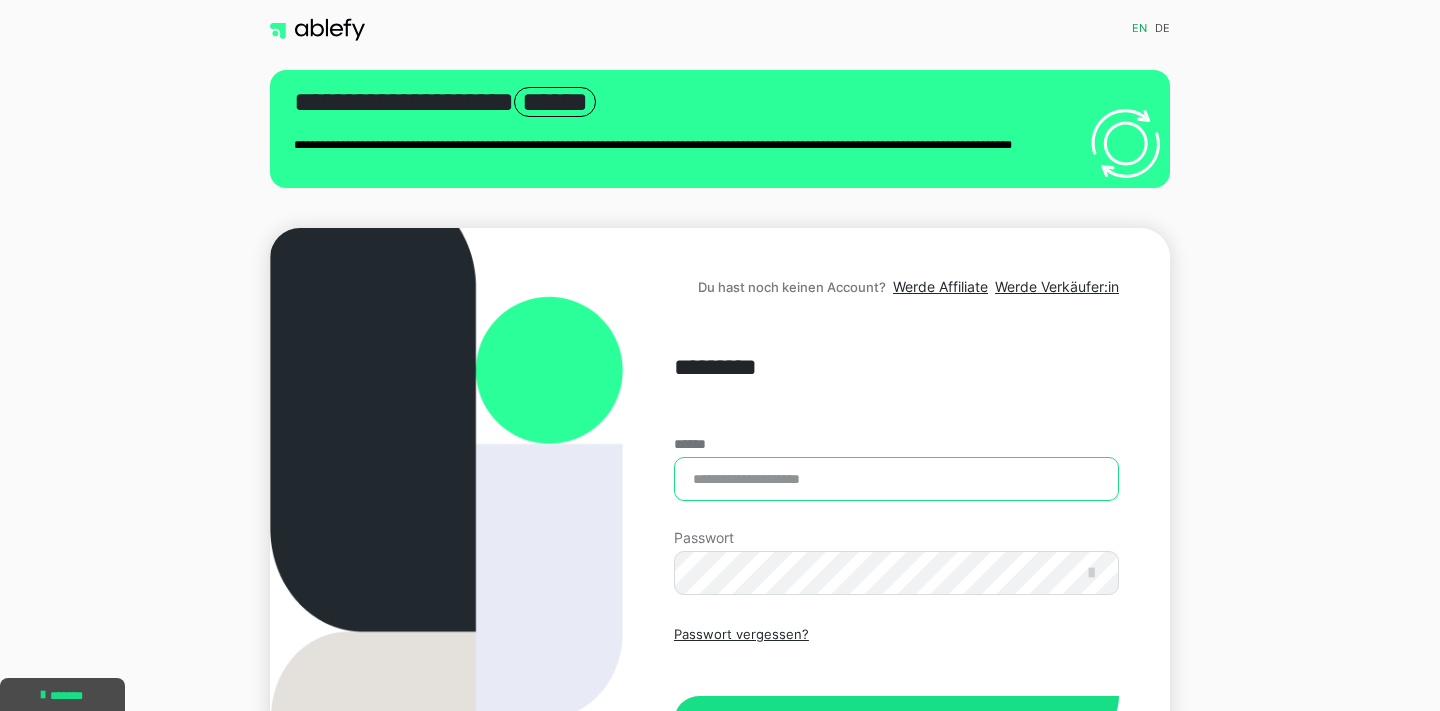 click on "******" at bounding box center (896, 479) 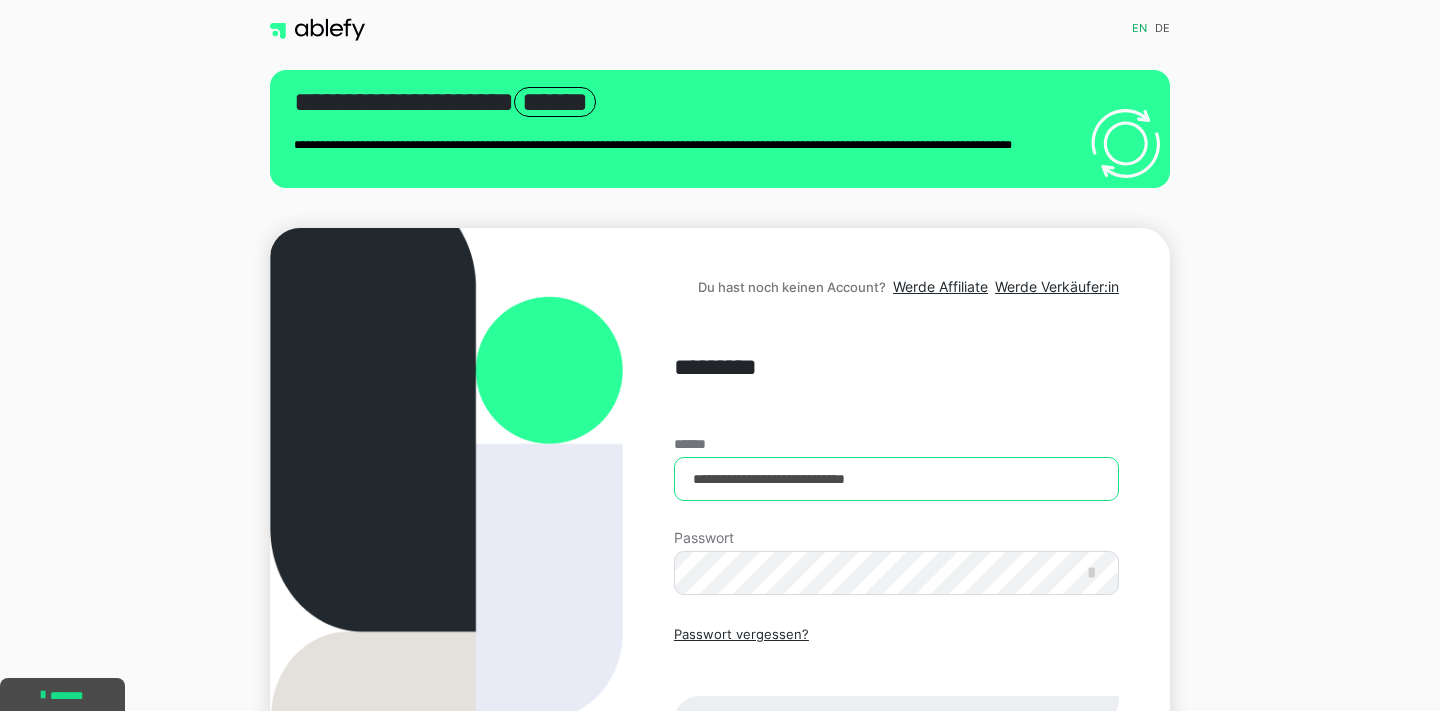 type on "**********" 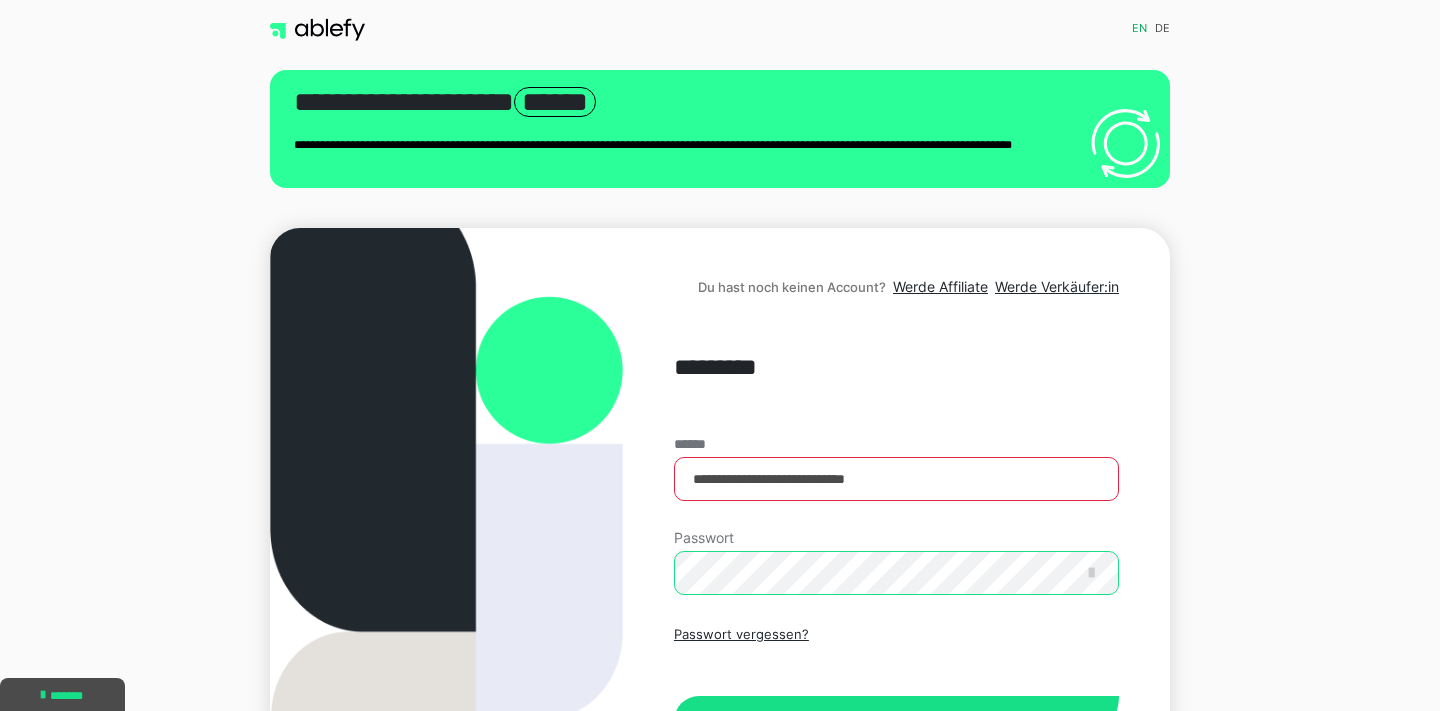 click on "Einloggen" at bounding box center (896, 721) 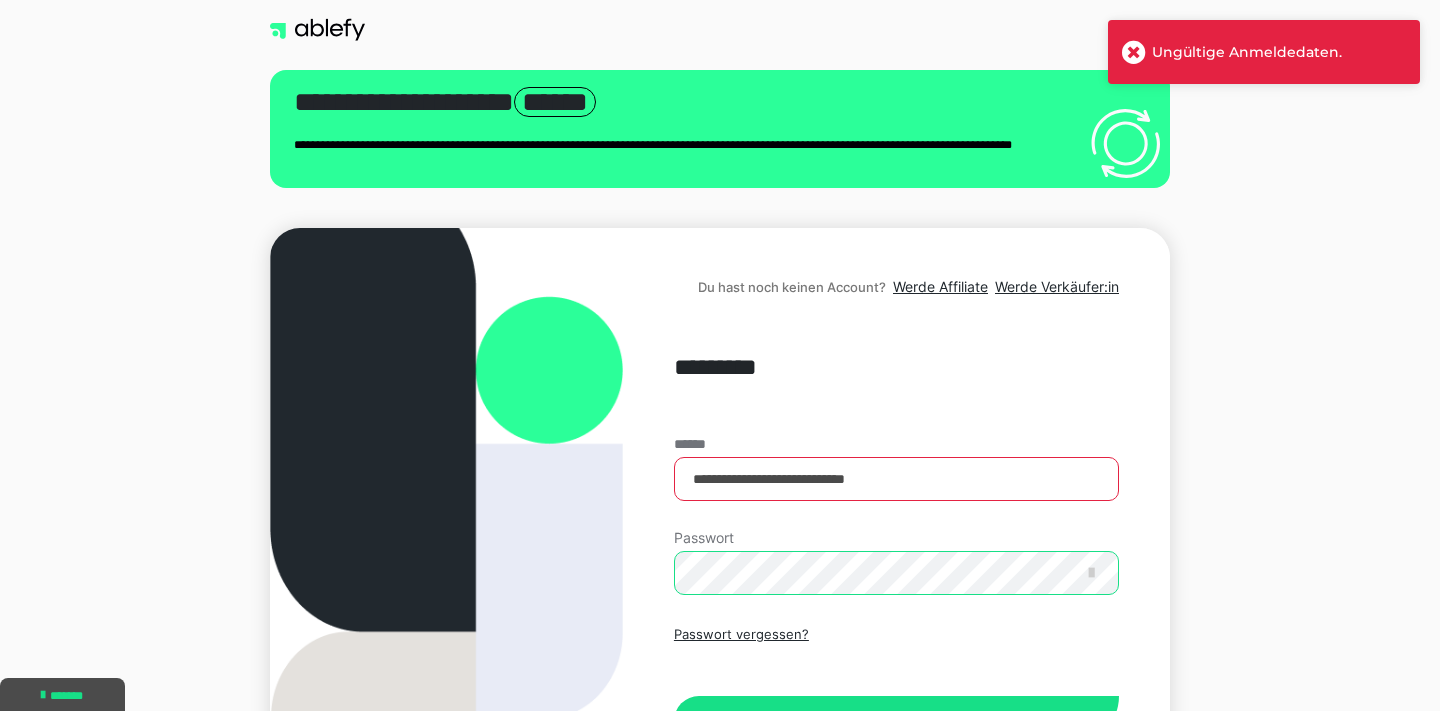 click on "Einloggen" at bounding box center [896, 721] 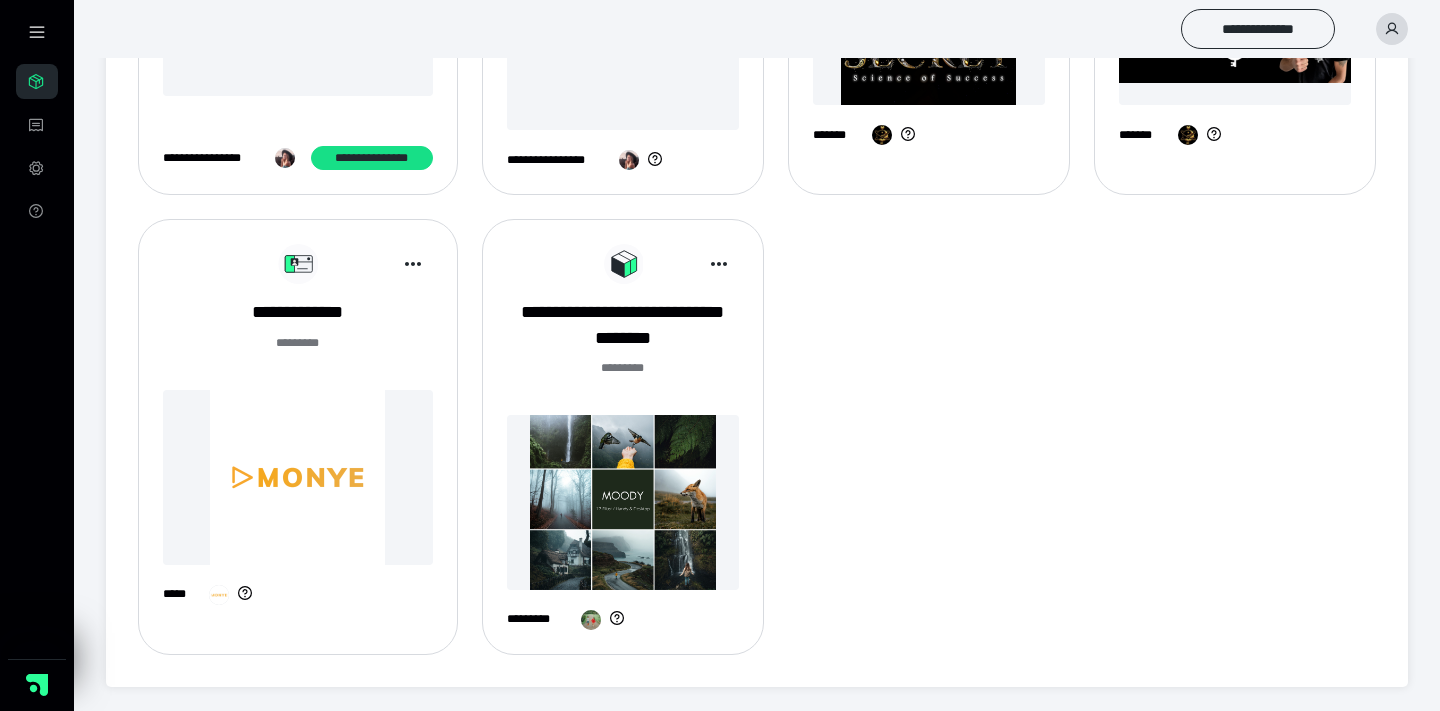 scroll, scrollTop: 0, scrollLeft: 0, axis: both 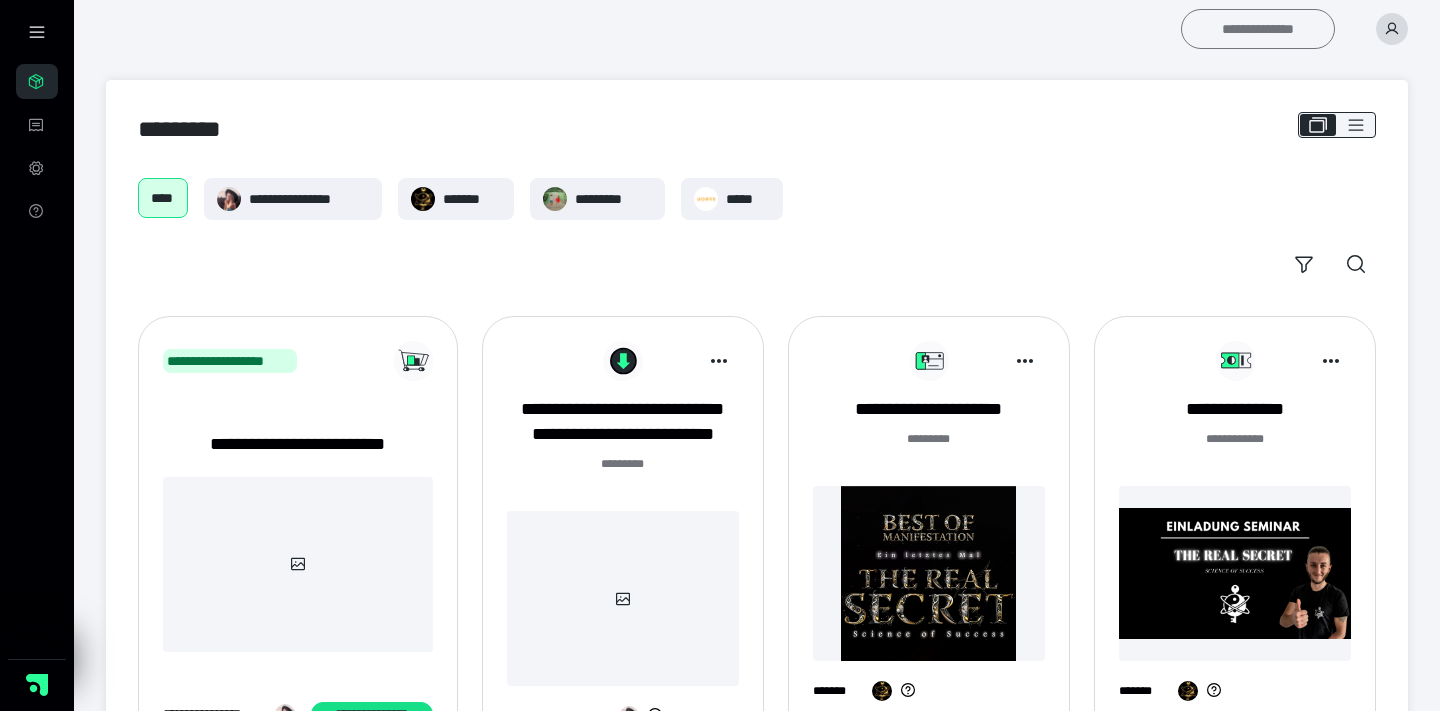 click on "**********" at bounding box center (1258, 29) 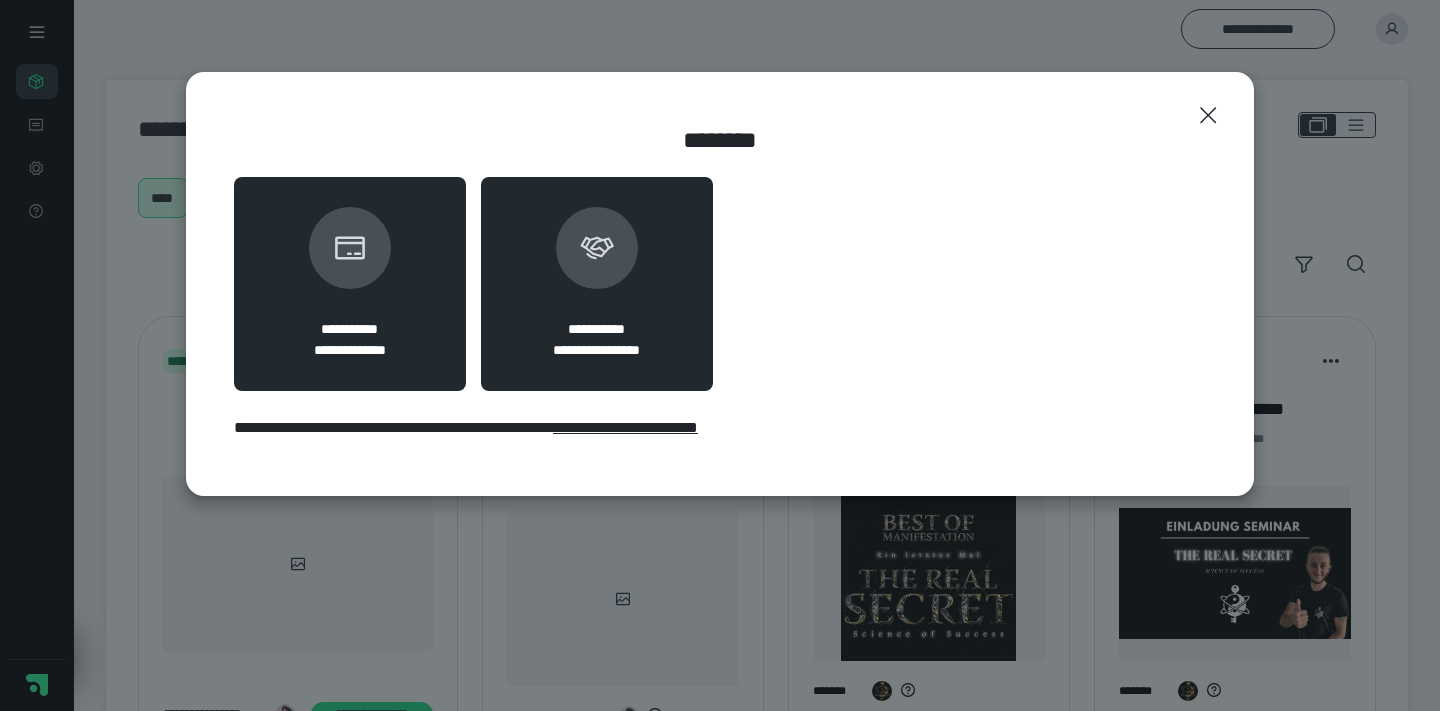 click on "**********" at bounding box center (597, 284) 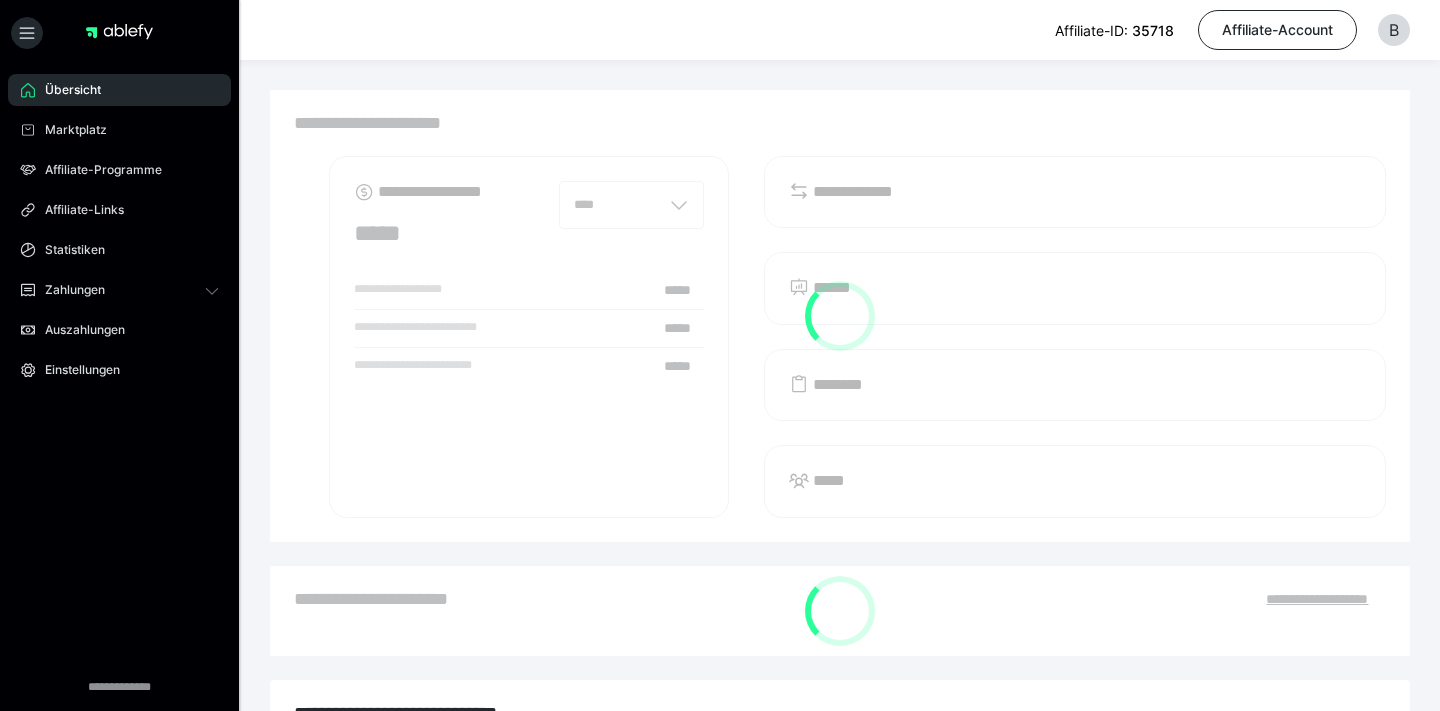 scroll, scrollTop: 0, scrollLeft: 0, axis: both 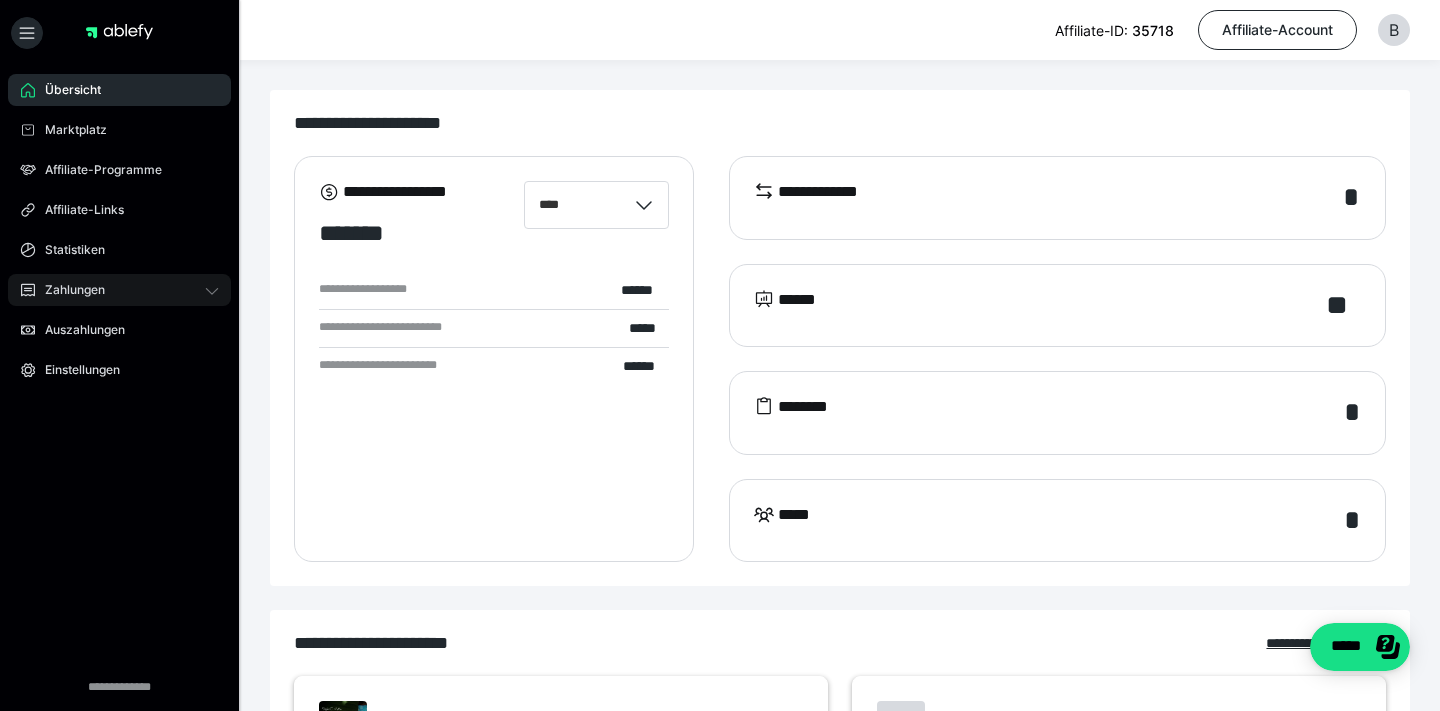 click on "Zahlungen" at bounding box center (119, 290) 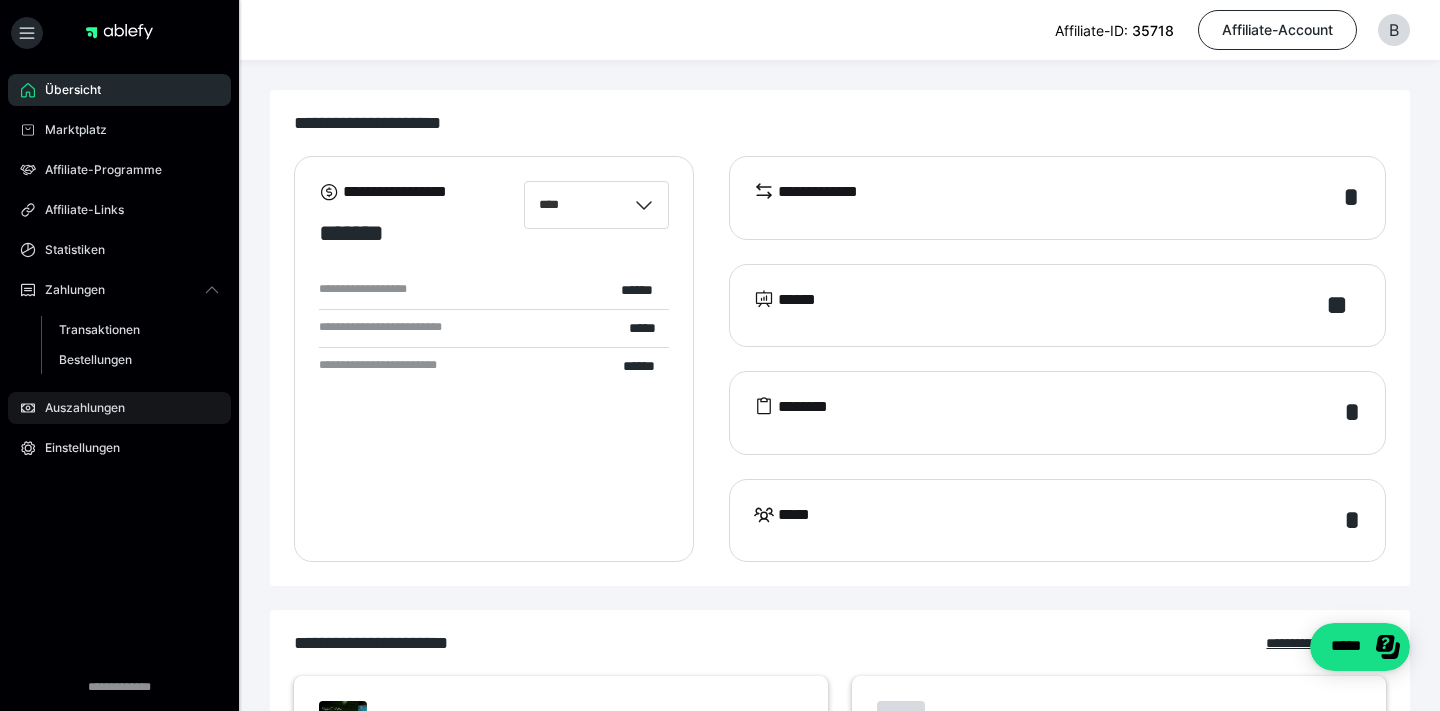 click on "Auszahlungen" at bounding box center (78, 408) 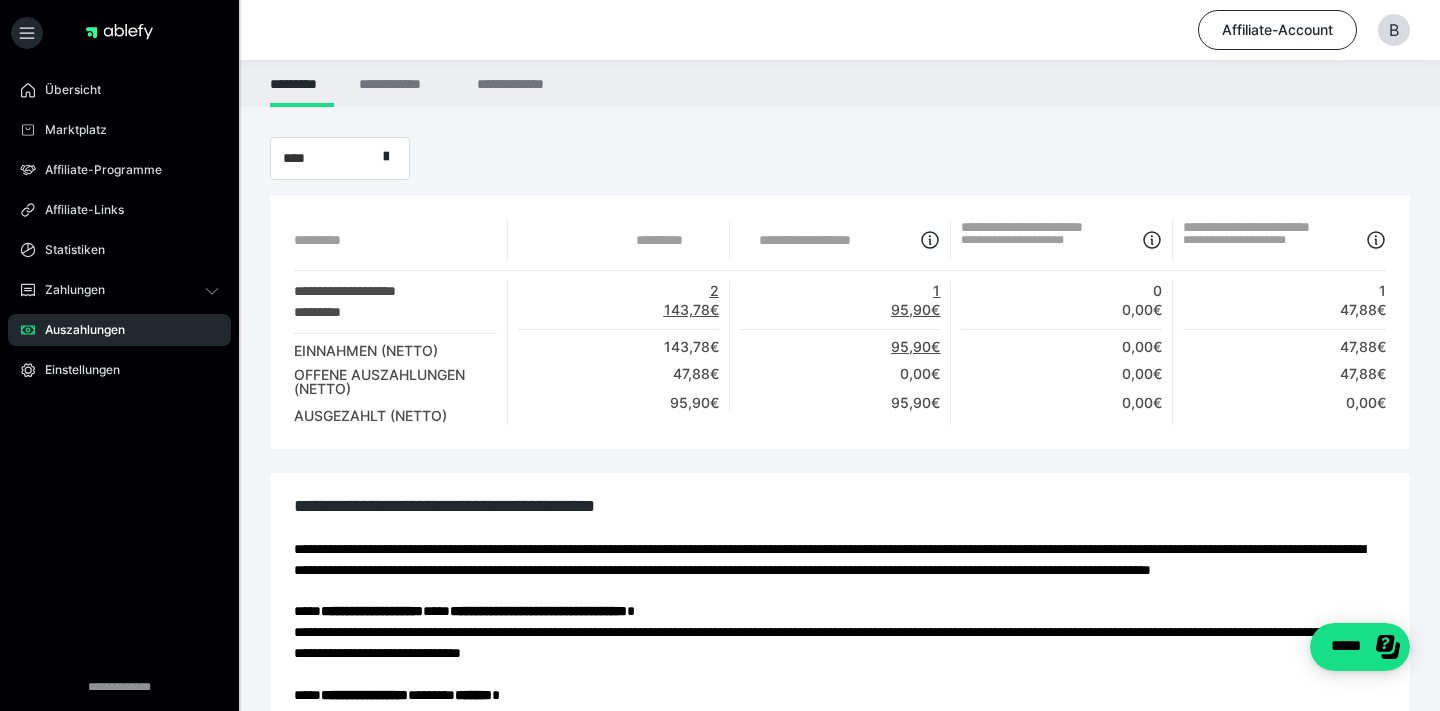 scroll, scrollTop: 0, scrollLeft: 0, axis: both 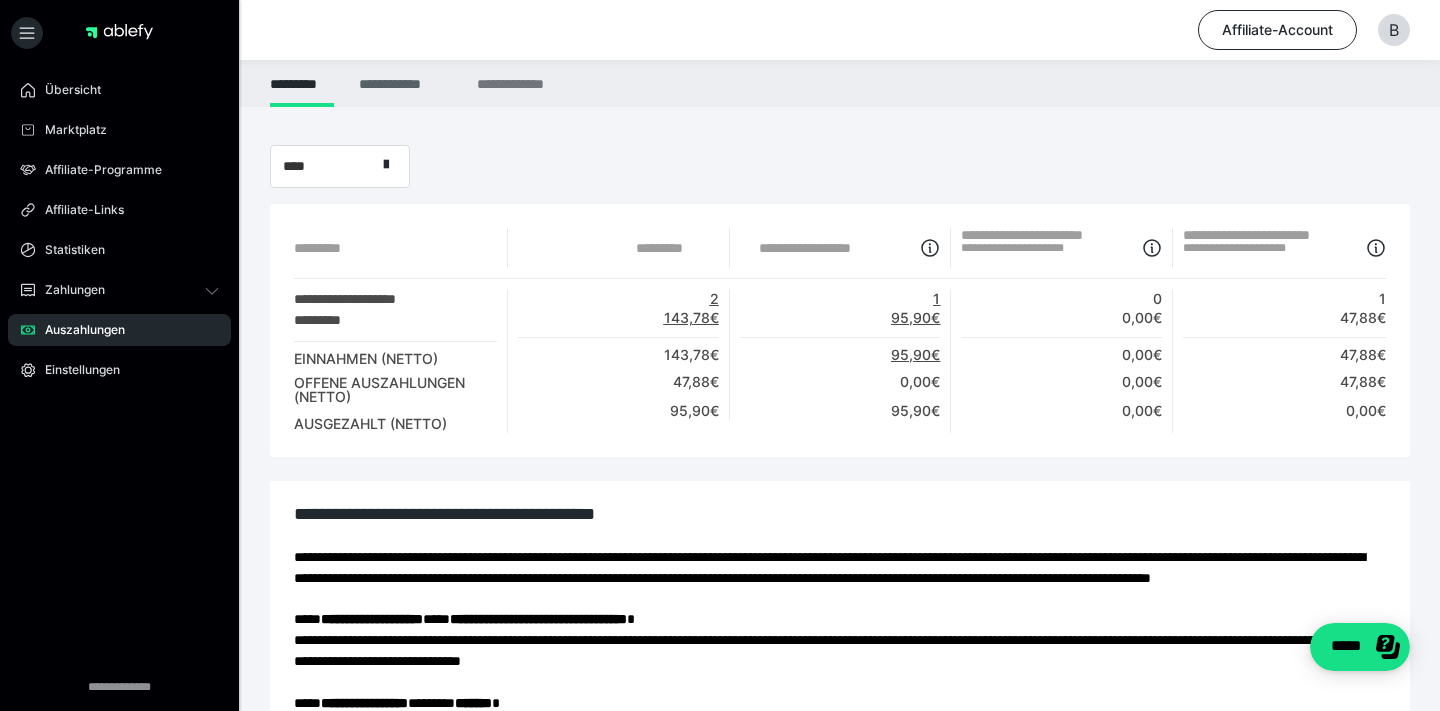 click on "**********" at bounding box center [405, 83] 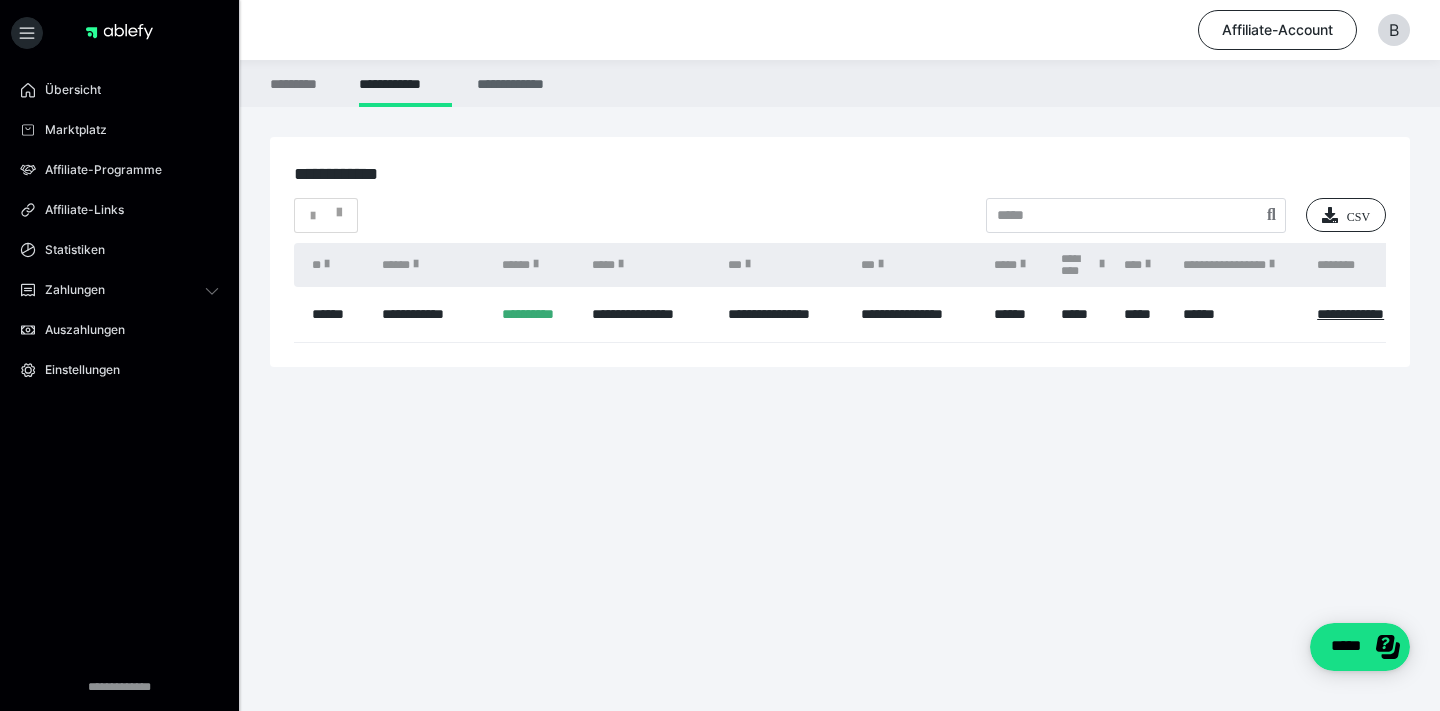 click on "**********" at bounding box center (521, 83) 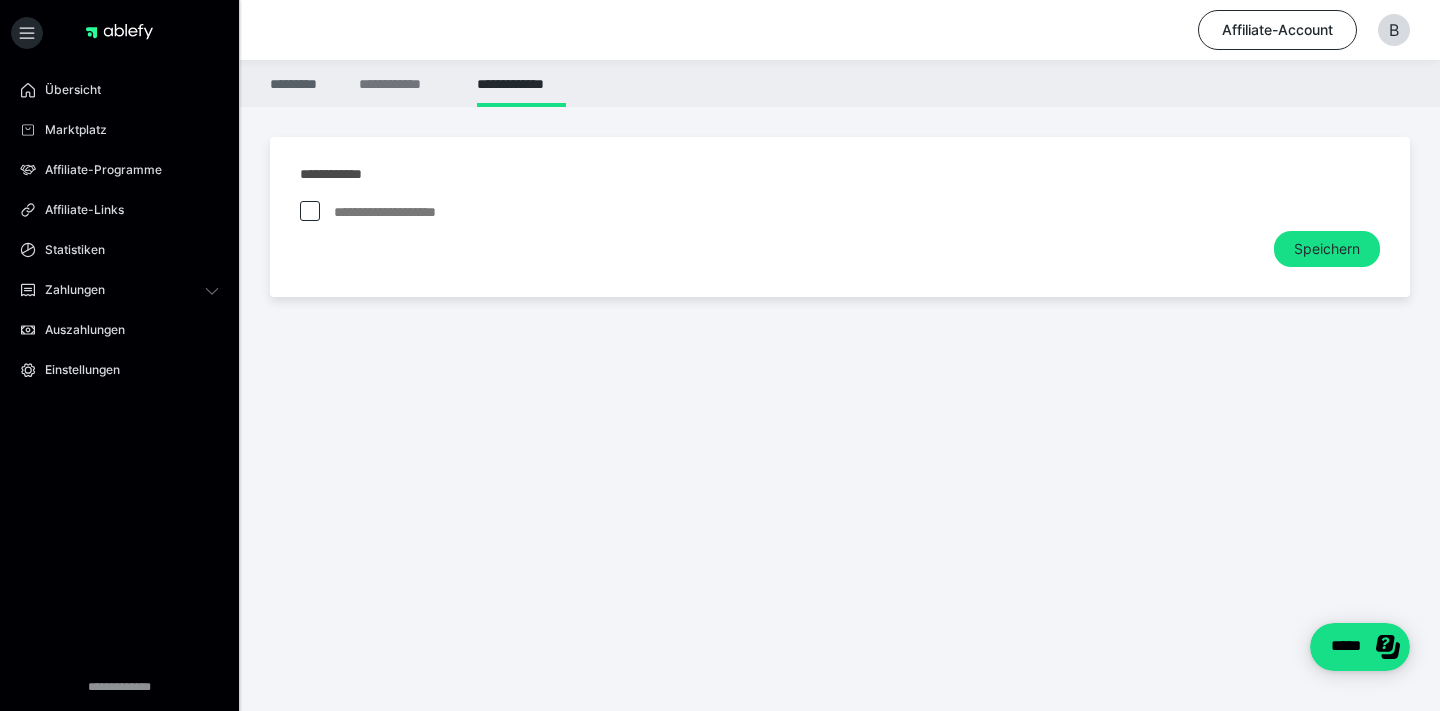 click on "*********" at bounding box center [302, 83] 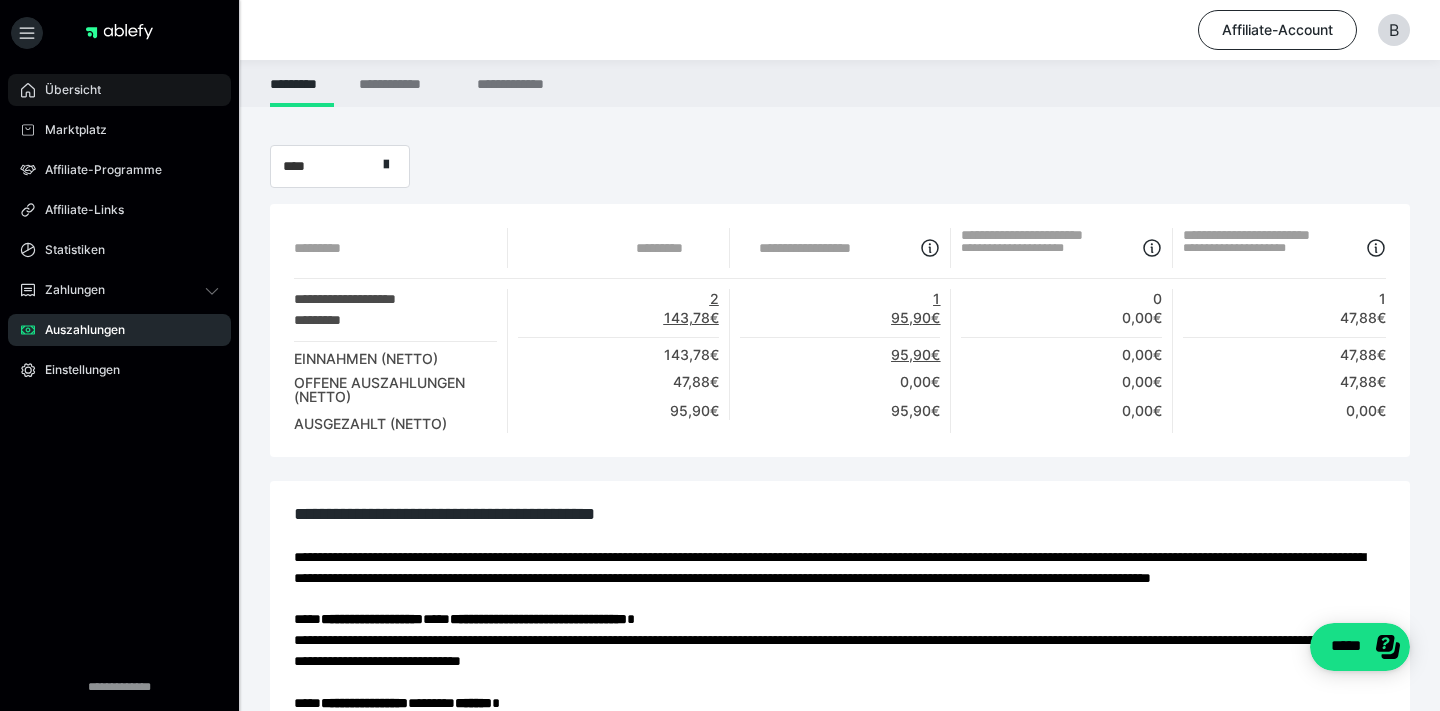 click on "Übersicht" at bounding box center (119, 90) 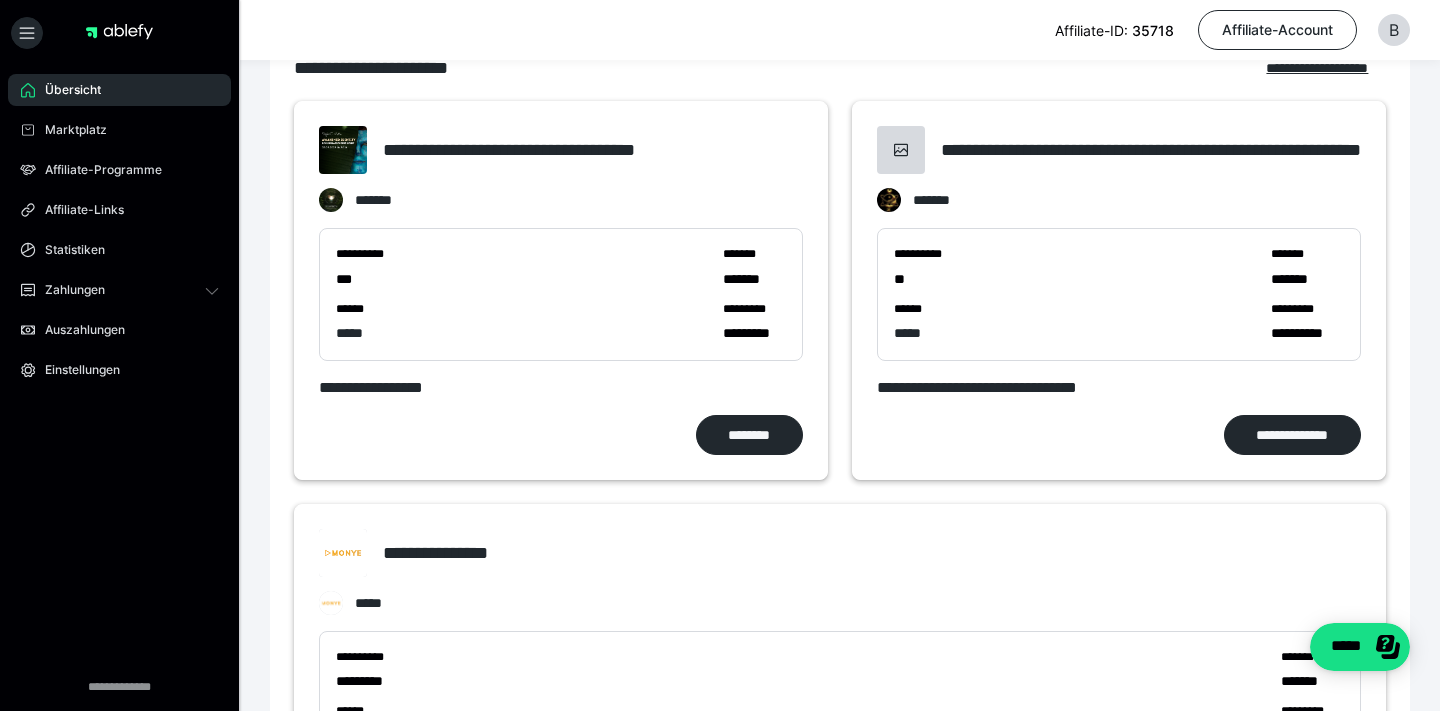 scroll, scrollTop: 573, scrollLeft: 0, axis: vertical 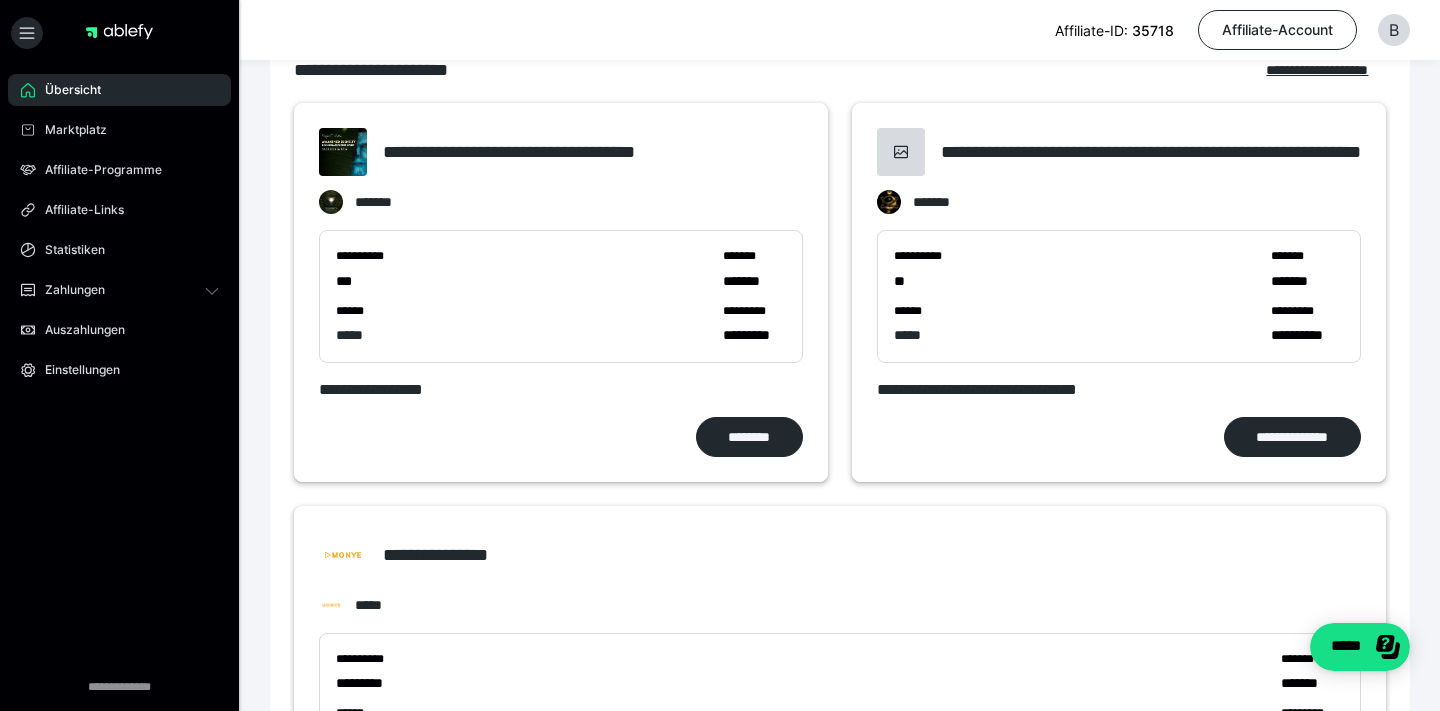 click on "**********" at bounding box center [550, 152] 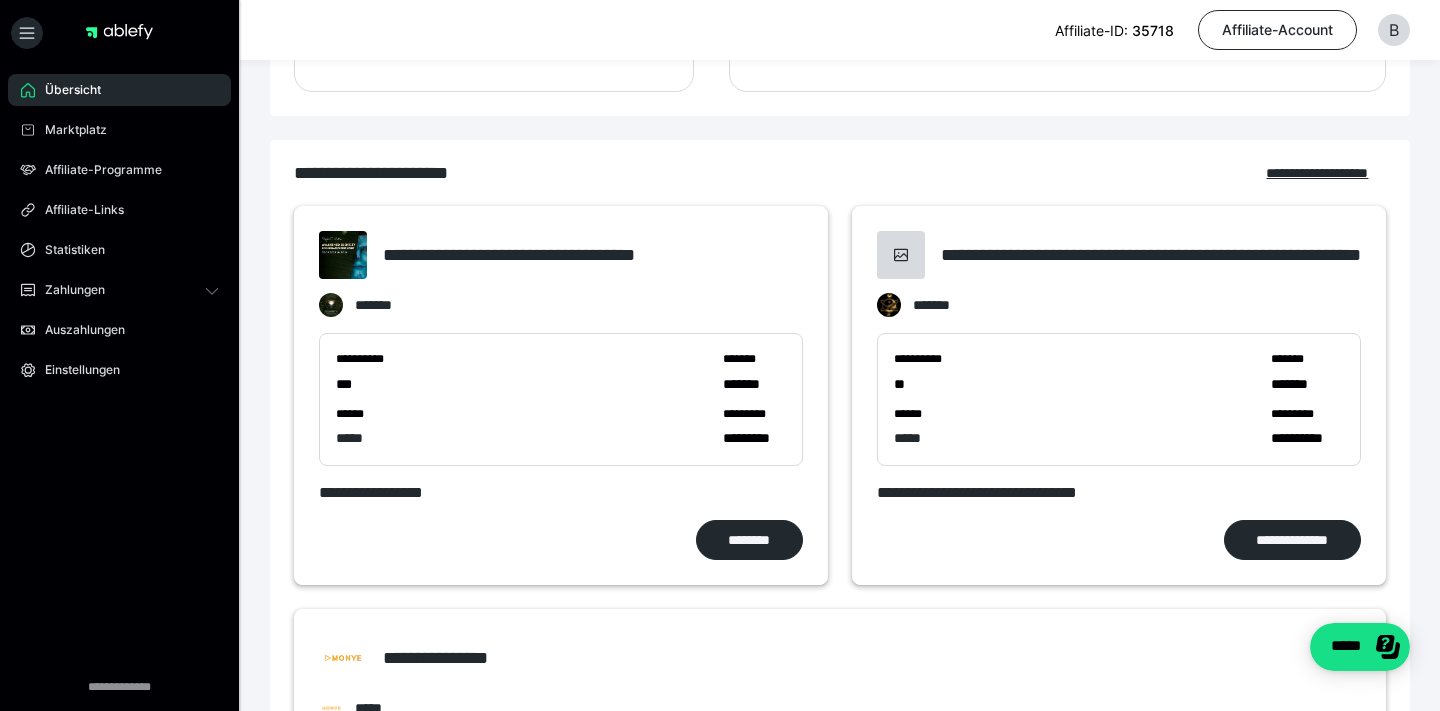 scroll, scrollTop: 456, scrollLeft: 0, axis: vertical 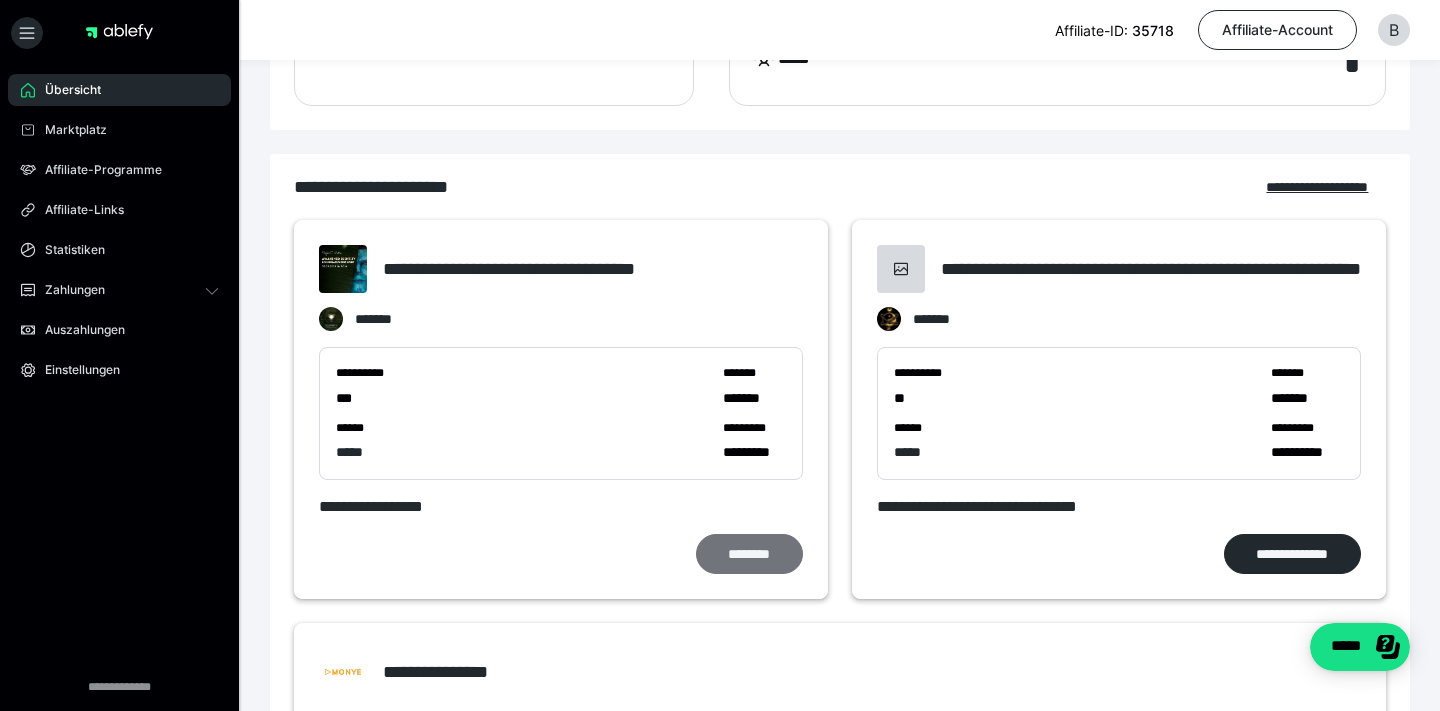 click on "********" at bounding box center (749, 554) 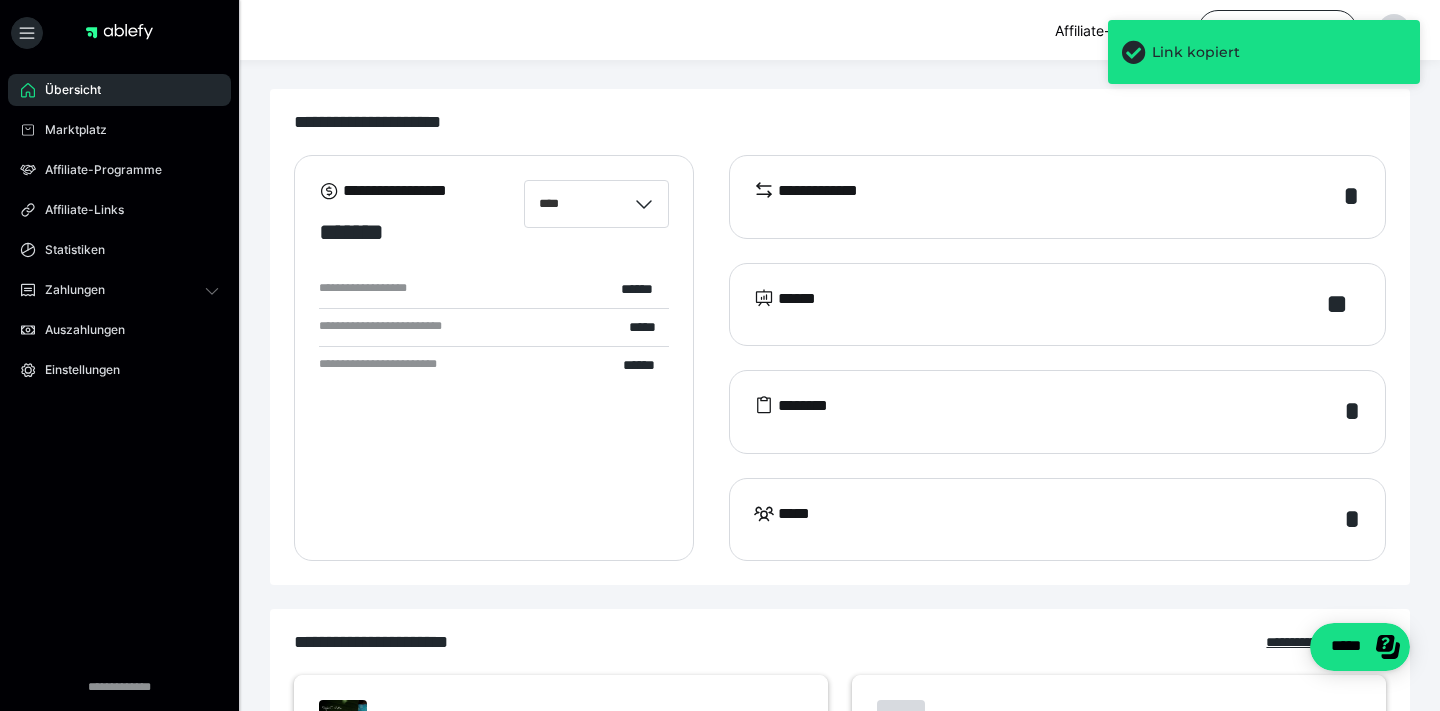 scroll, scrollTop: 0, scrollLeft: 0, axis: both 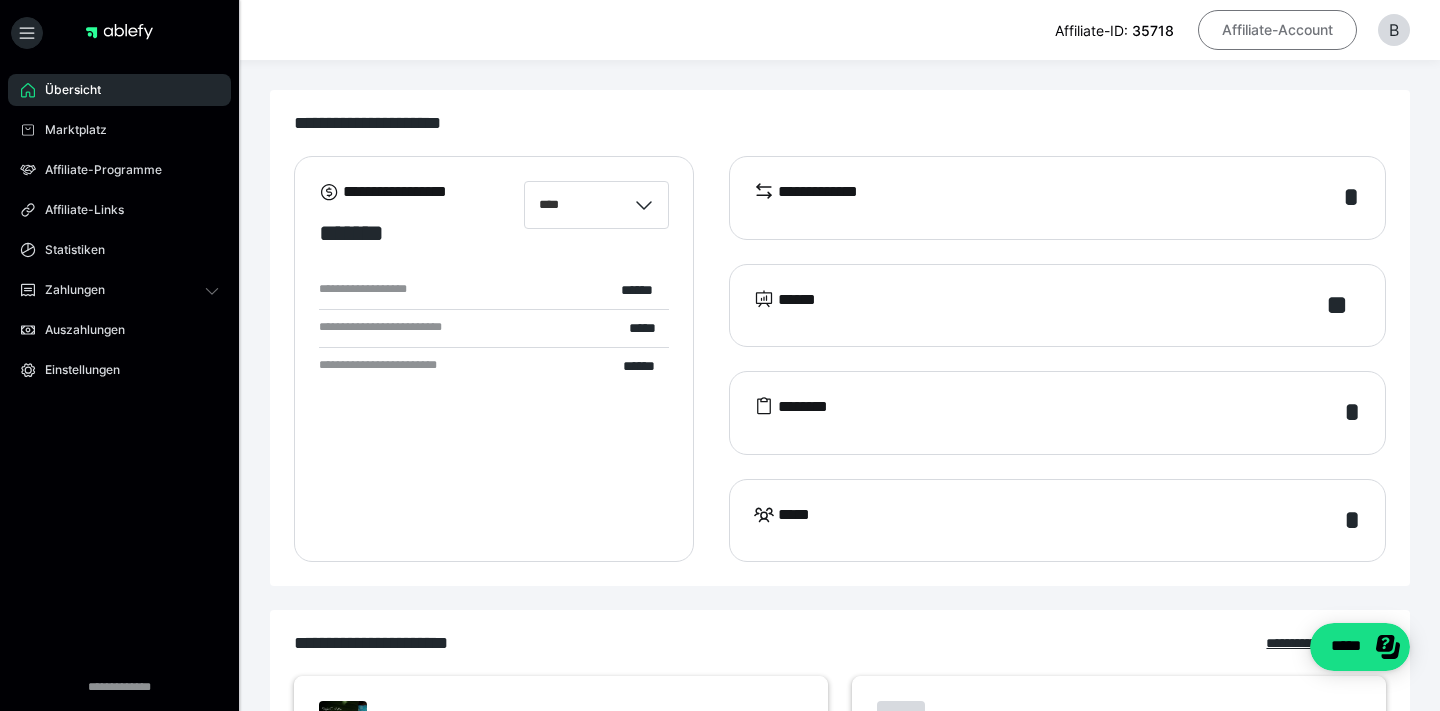 click on "Affiliate-Account" at bounding box center (1277, 30) 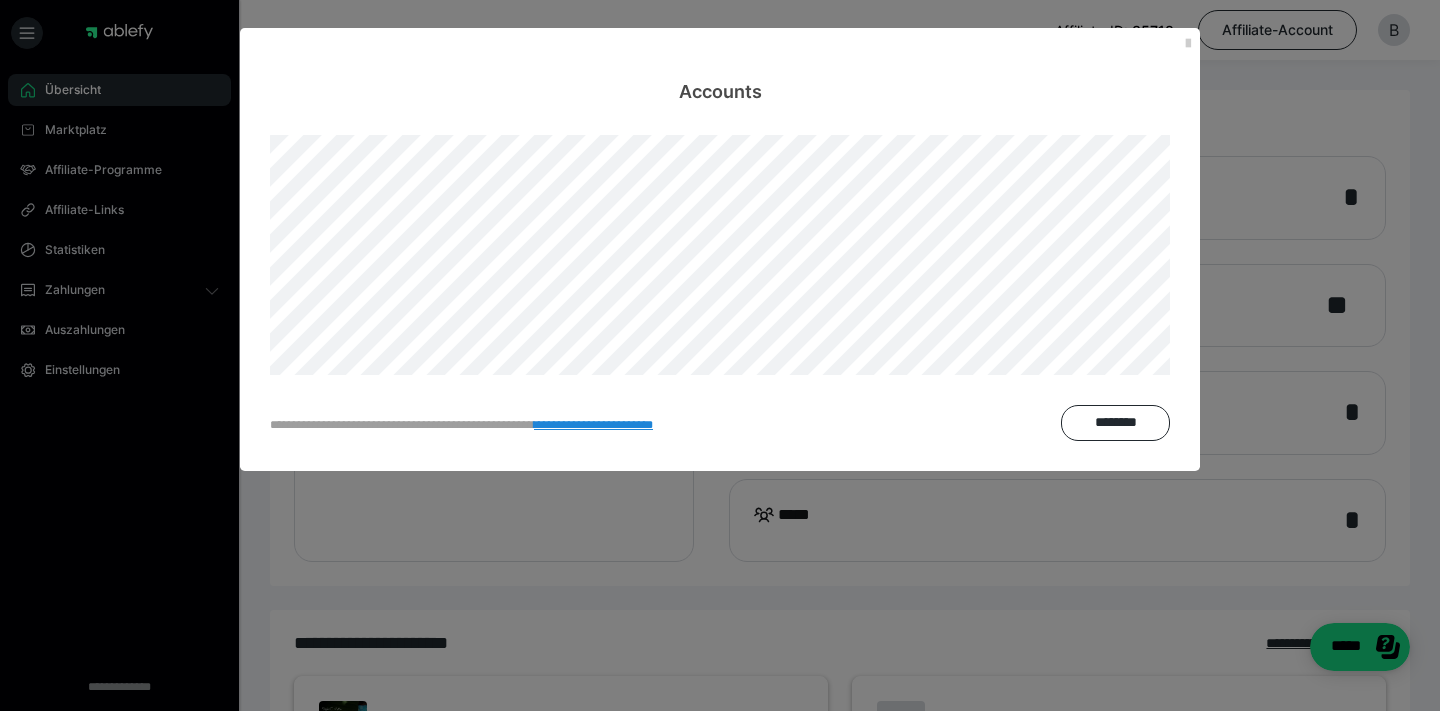 click on "**********" at bounding box center (720, 355) 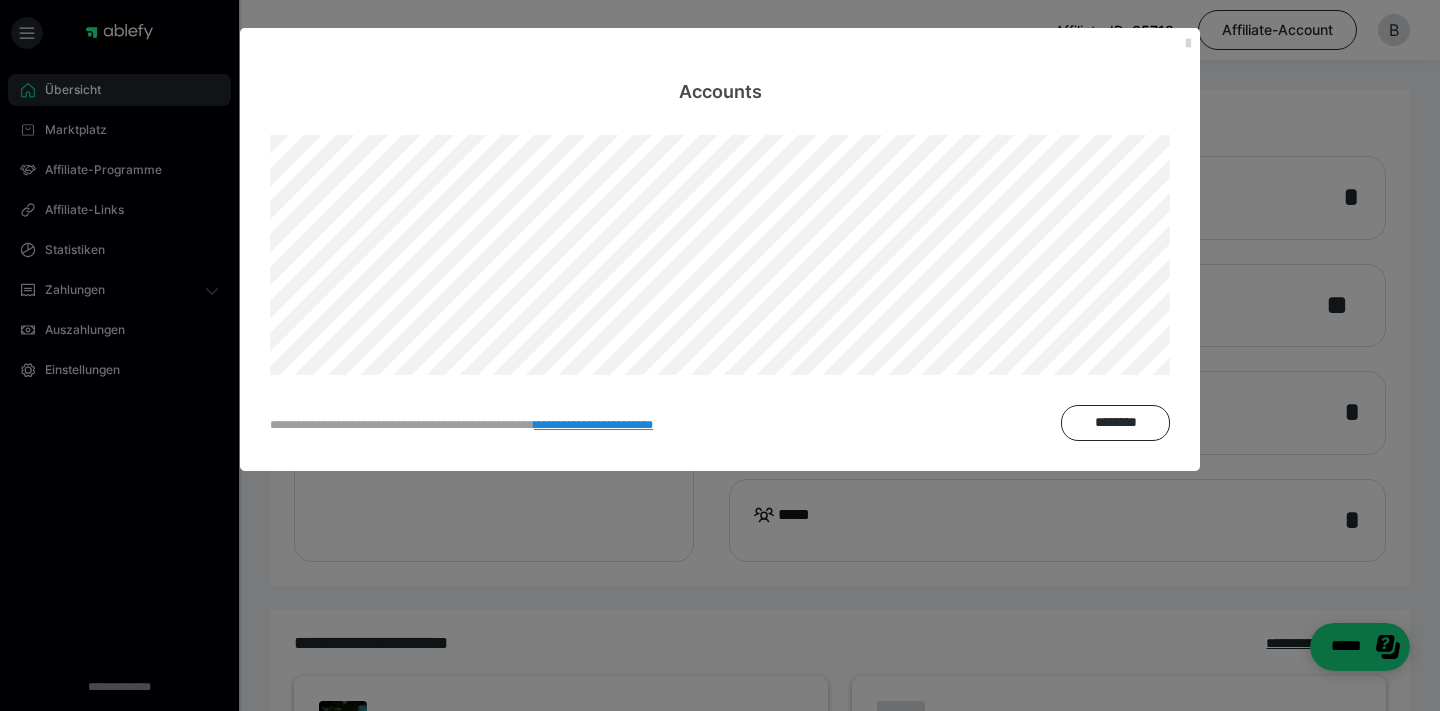 click at bounding box center (1188, 44) 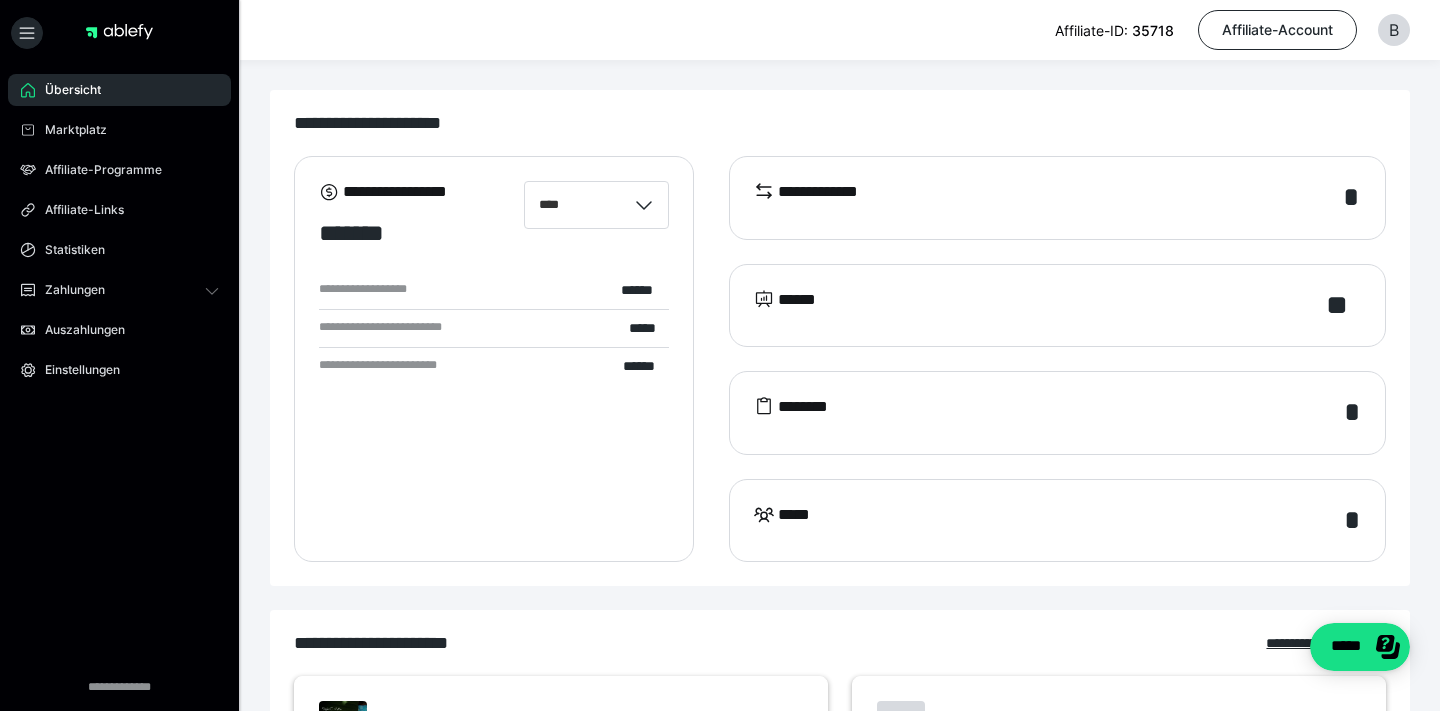 click on "********" at bounding box center (799, 413) 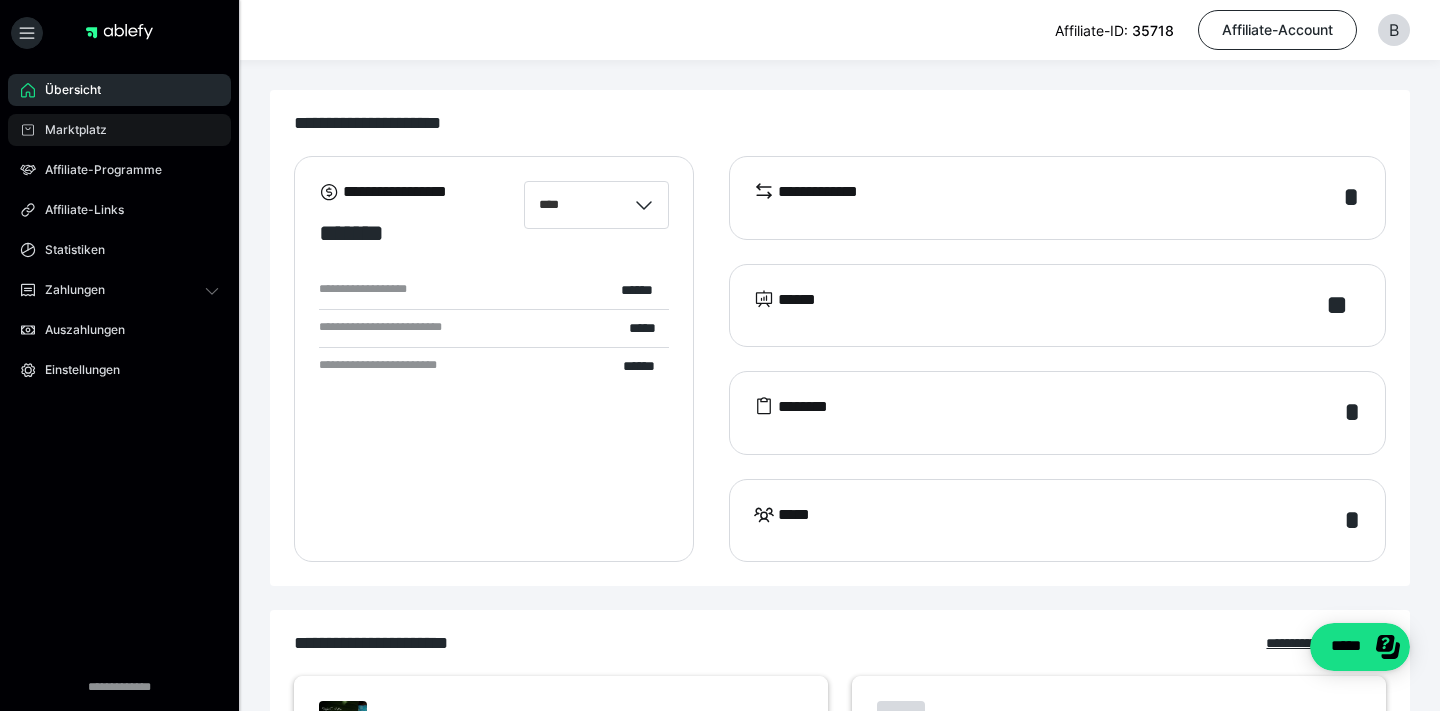click on "Marktplatz" at bounding box center [119, 130] 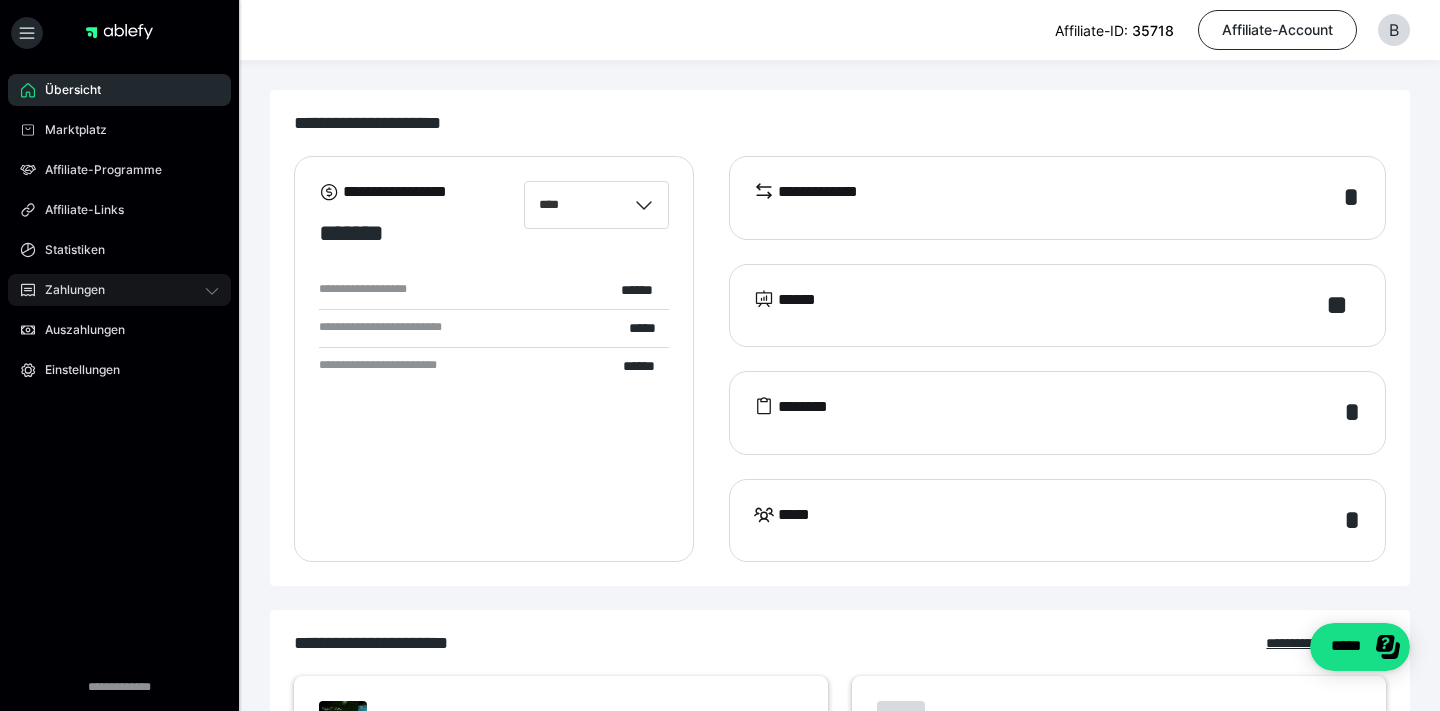 click on "Zahlungen" at bounding box center [119, 290] 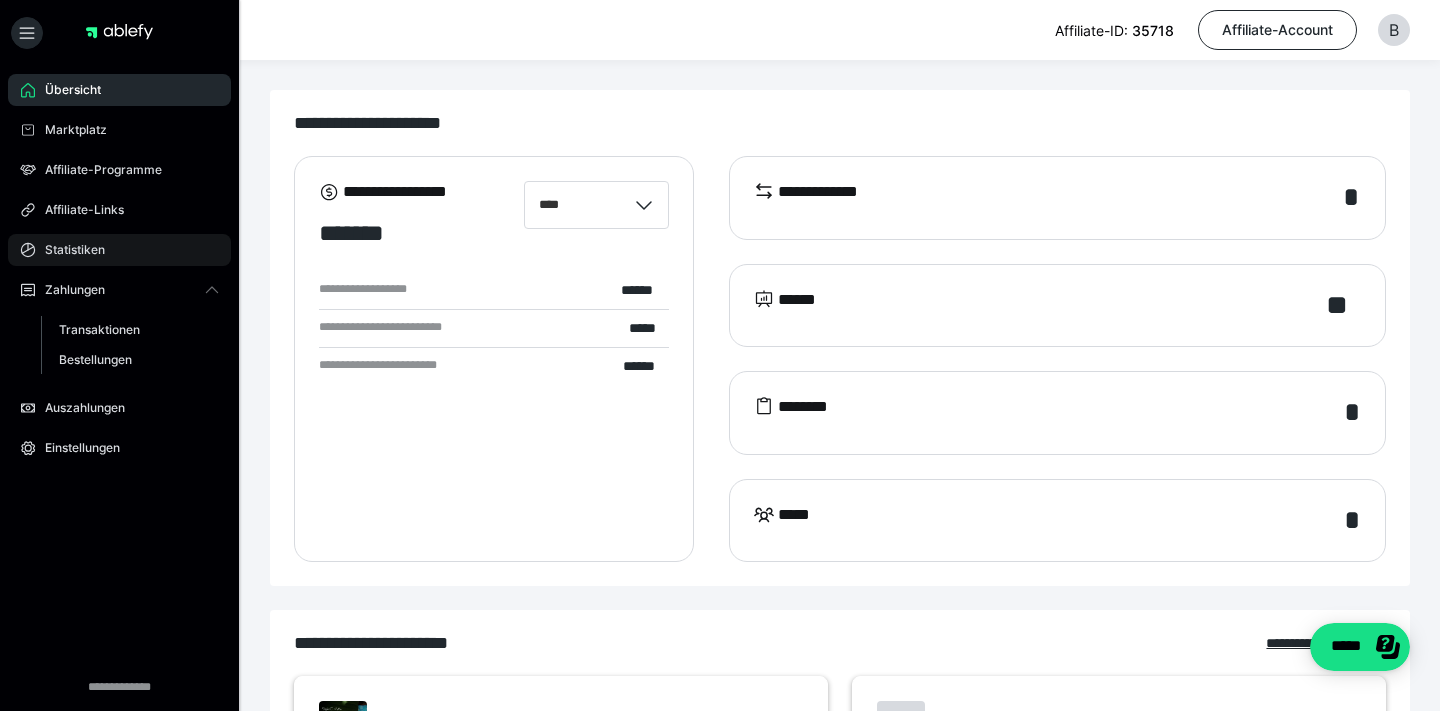 click on "Statistiken" at bounding box center (119, 250) 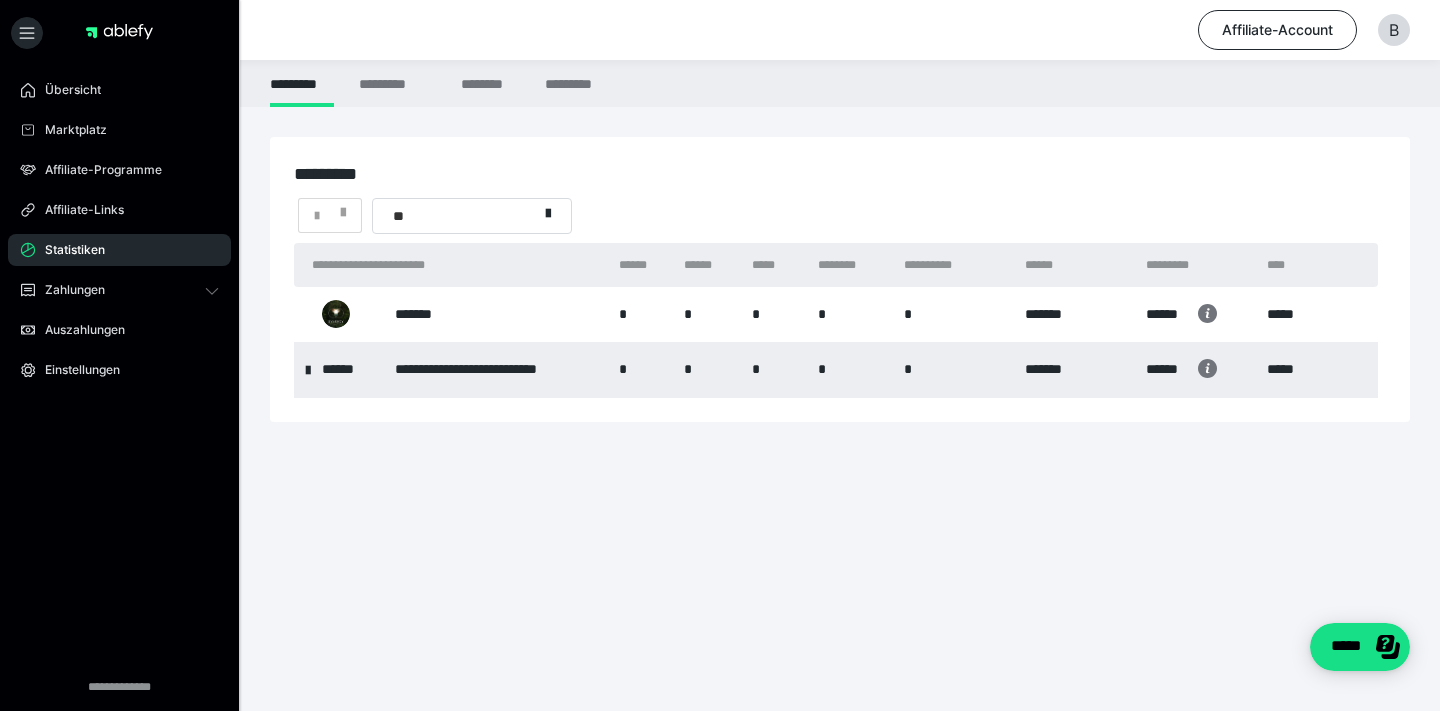 click on "*******" at bounding box center [497, 314] 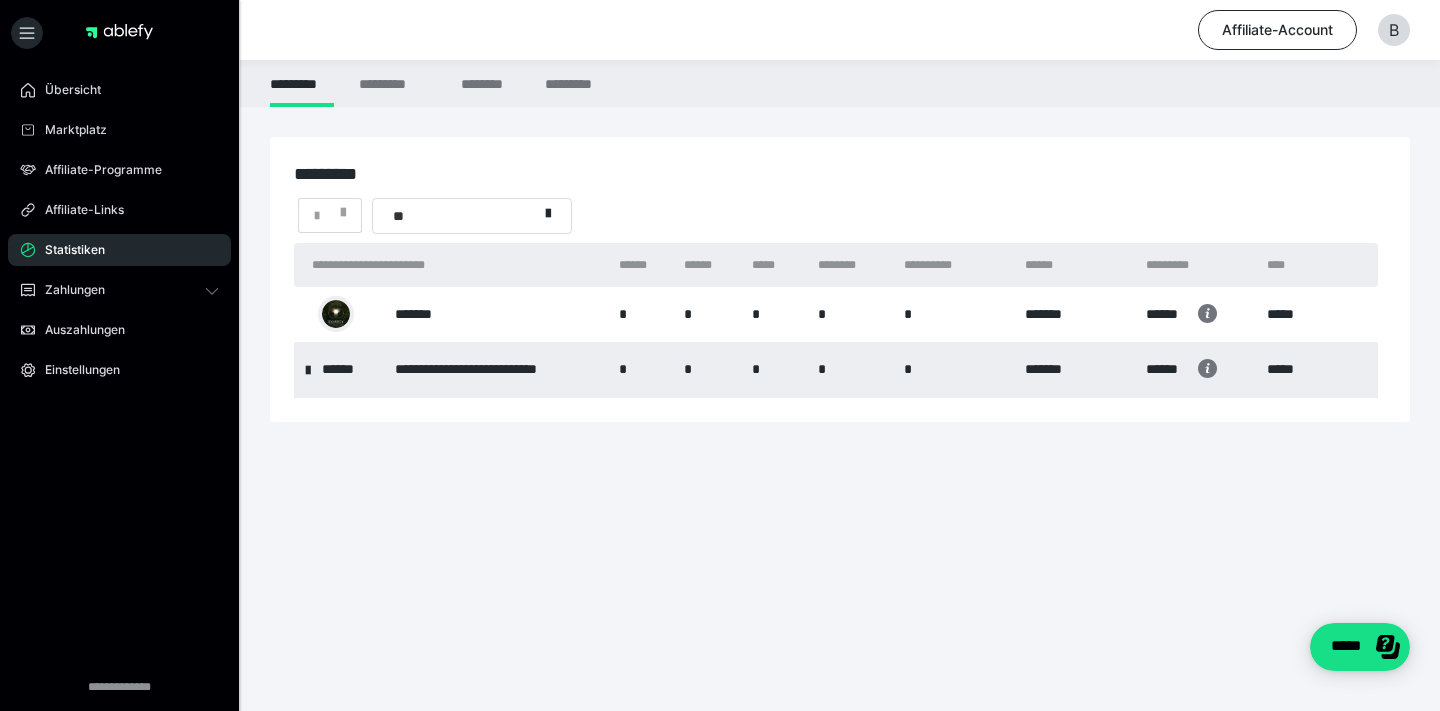 click at bounding box center (336, 314) 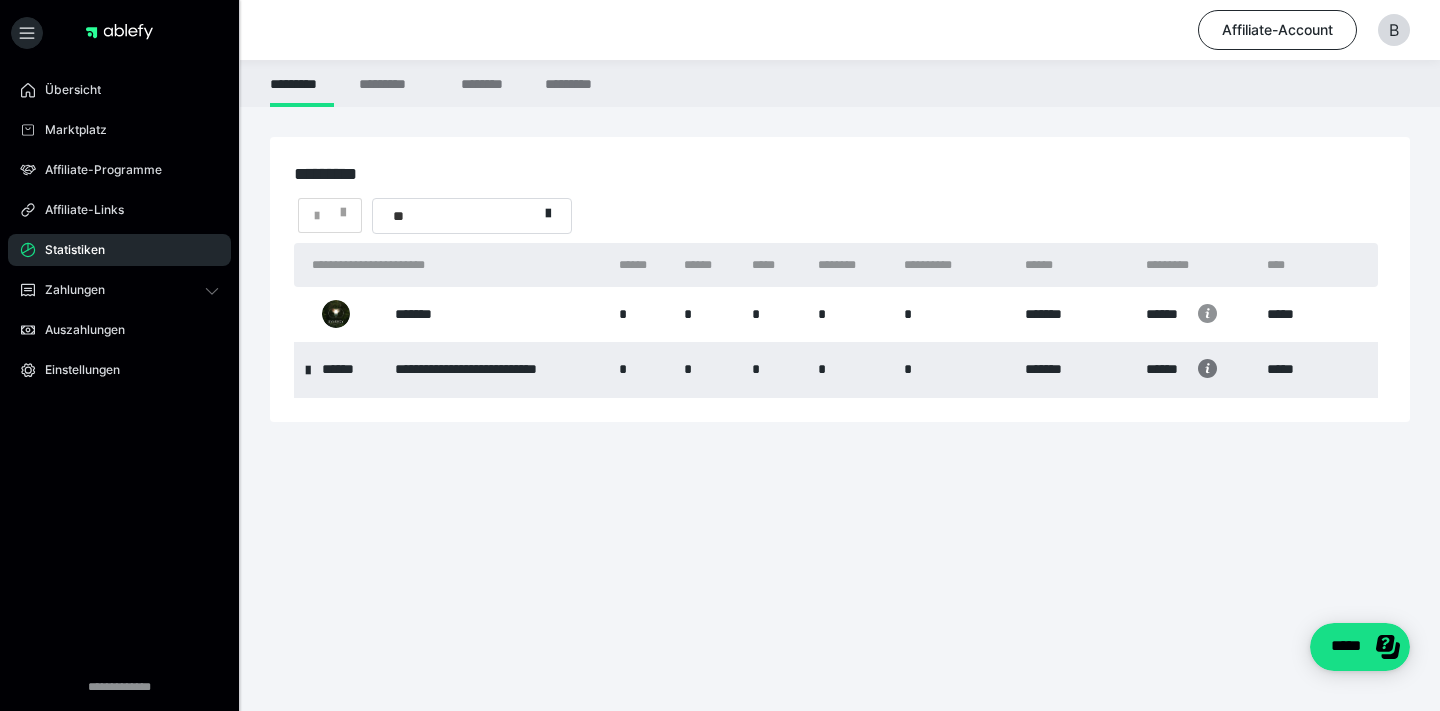 click 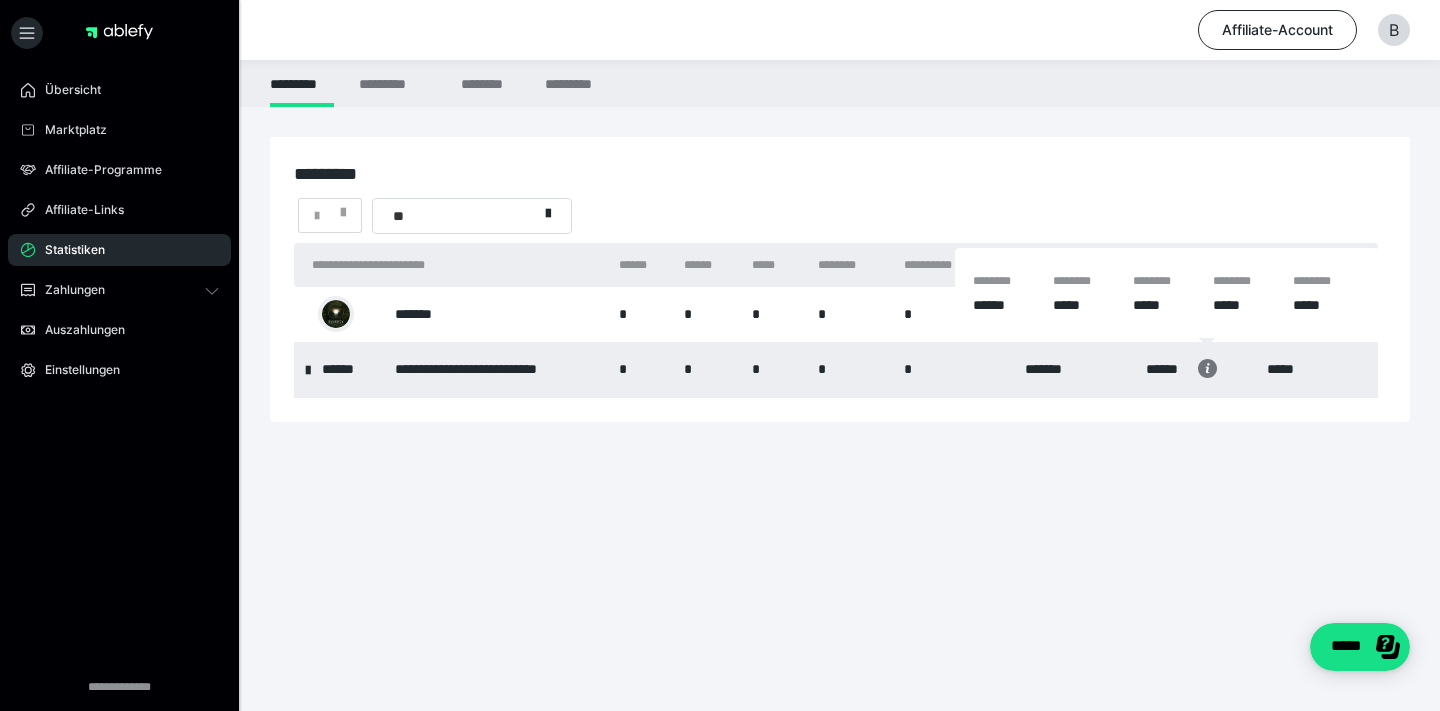 click at bounding box center [336, 314] 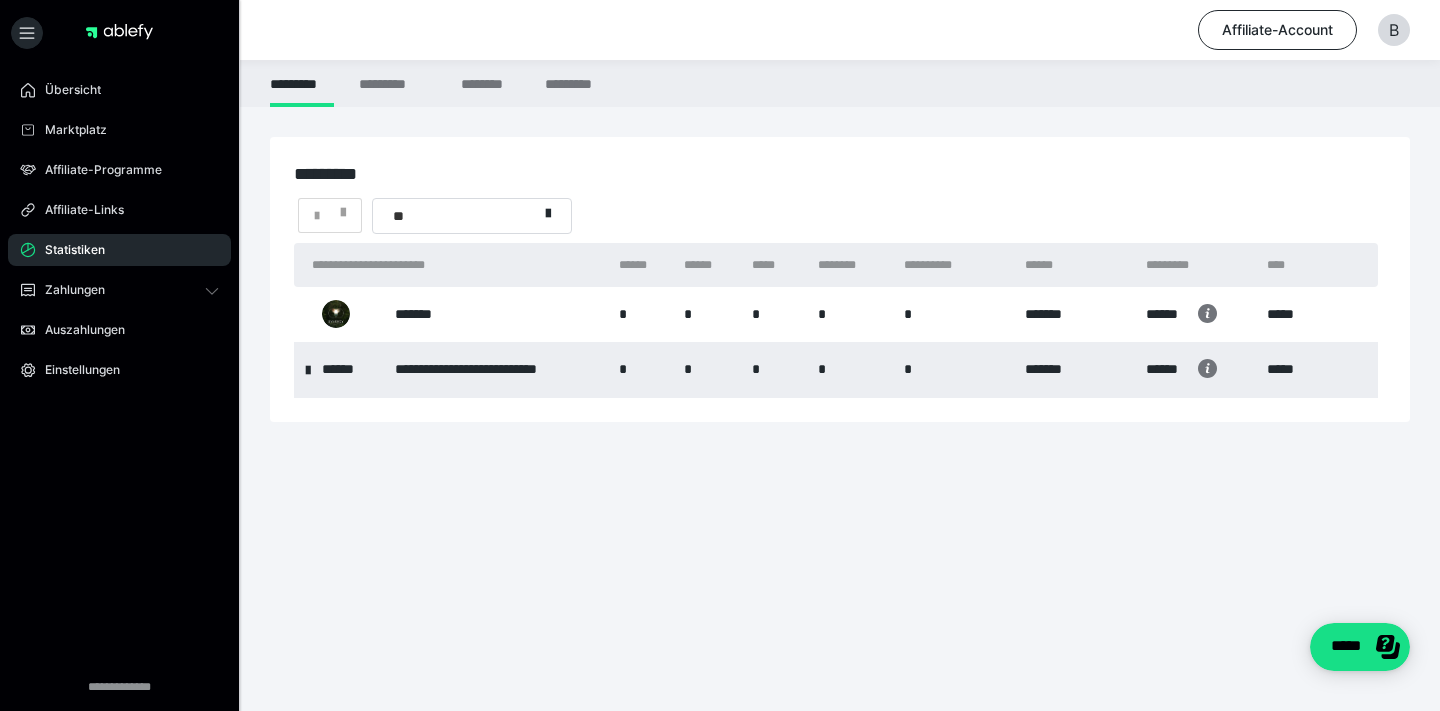 click on "*******" at bounding box center [497, 314] 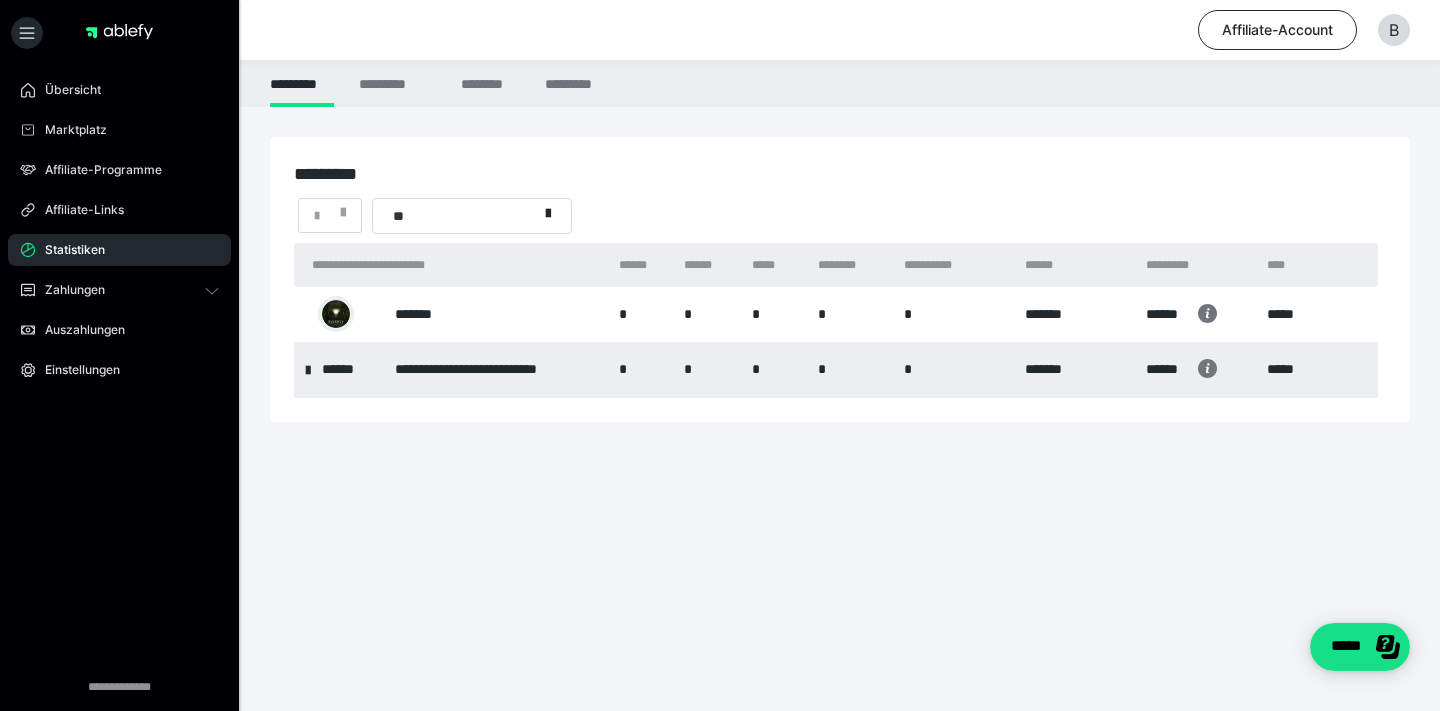 click at bounding box center (336, 314) 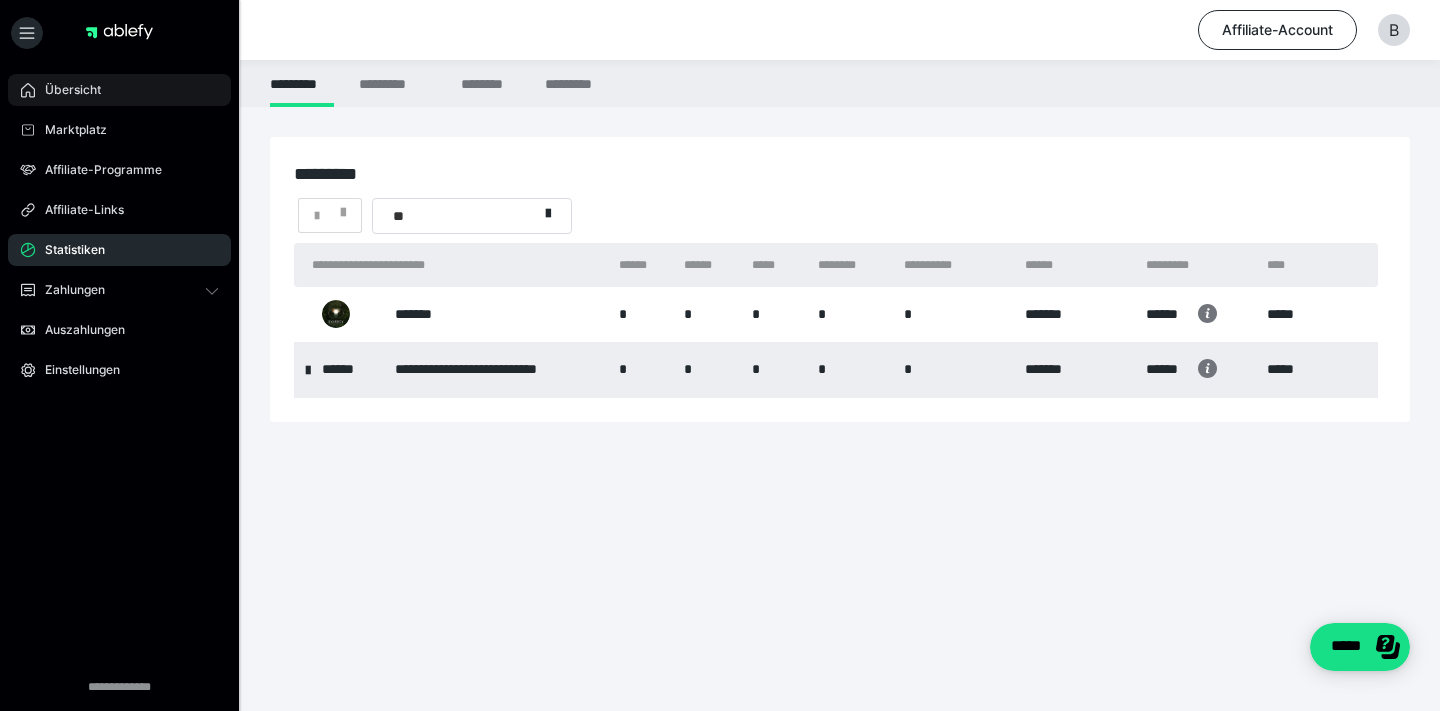 click on "Übersicht" at bounding box center [66, 90] 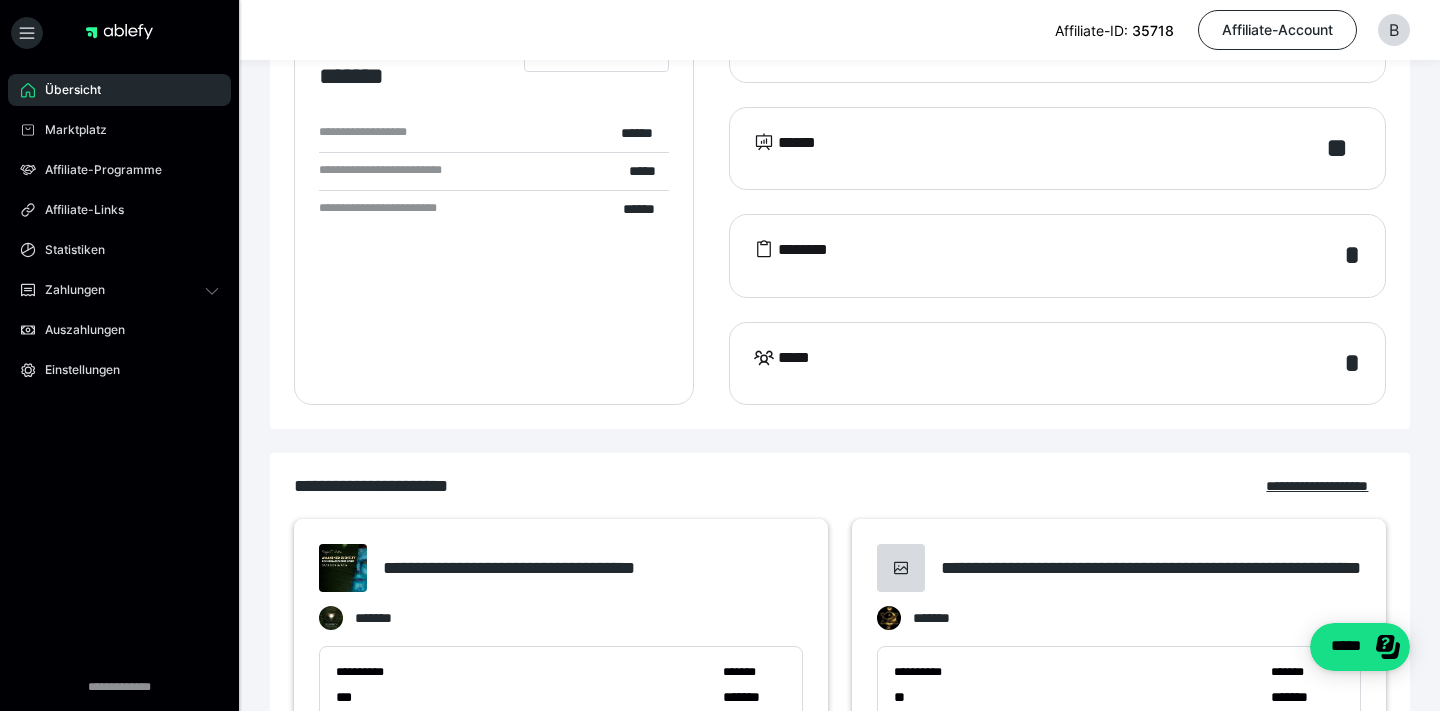 scroll, scrollTop: 0, scrollLeft: 0, axis: both 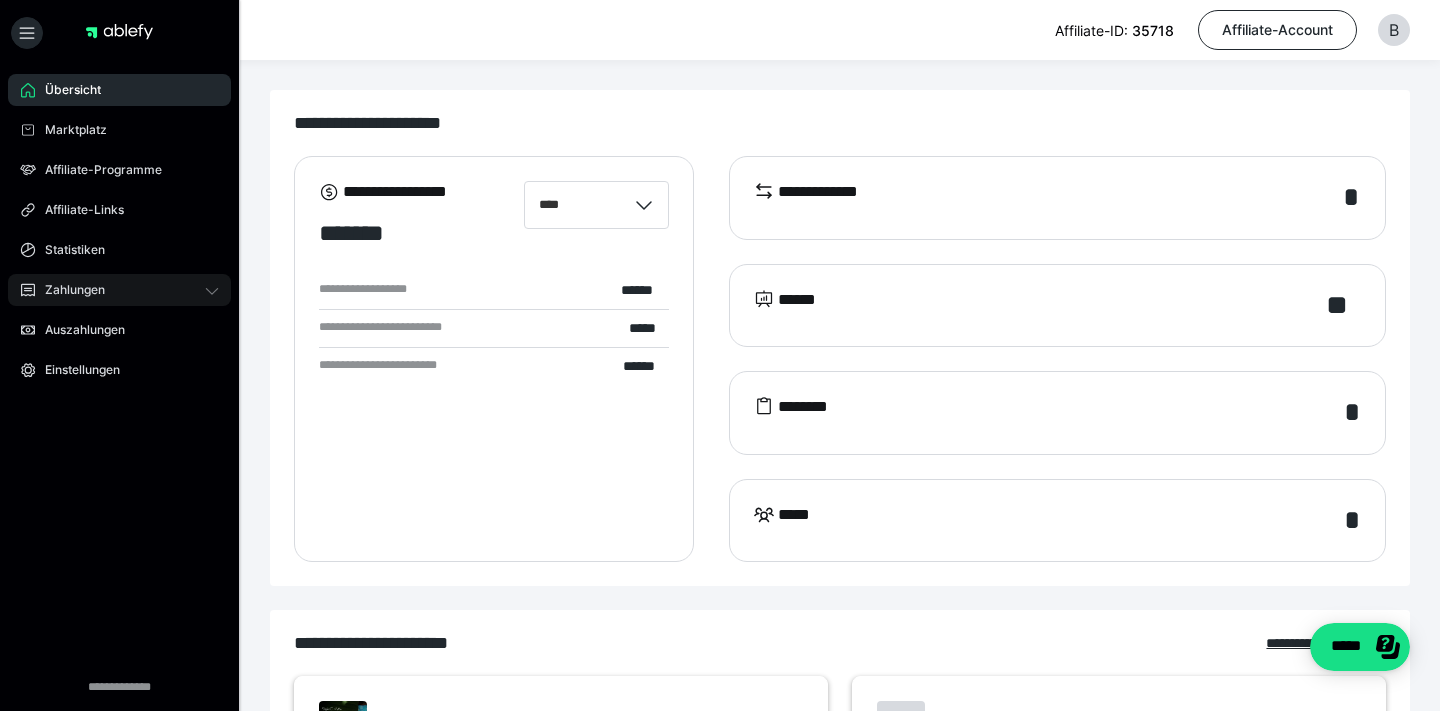 click on "Zahlungen" at bounding box center [119, 290] 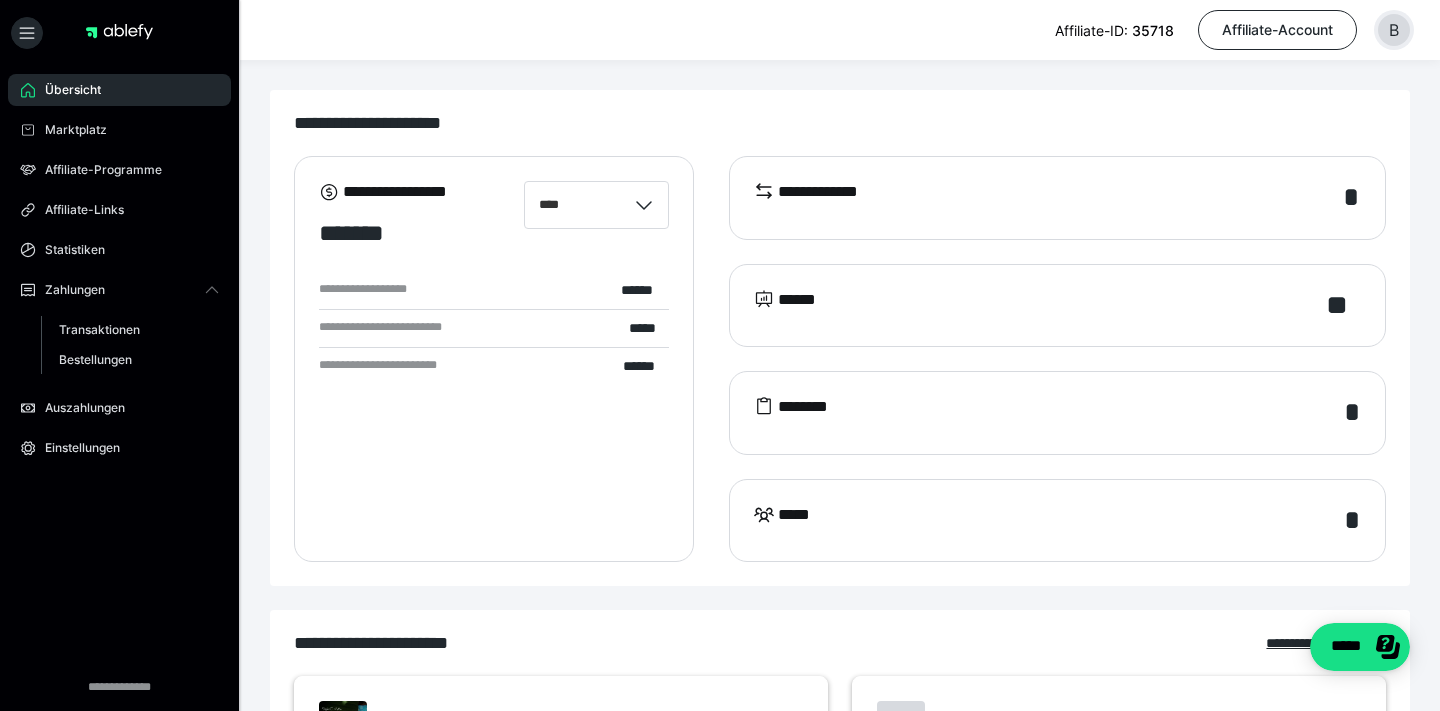 click on "B" at bounding box center (1394, 30) 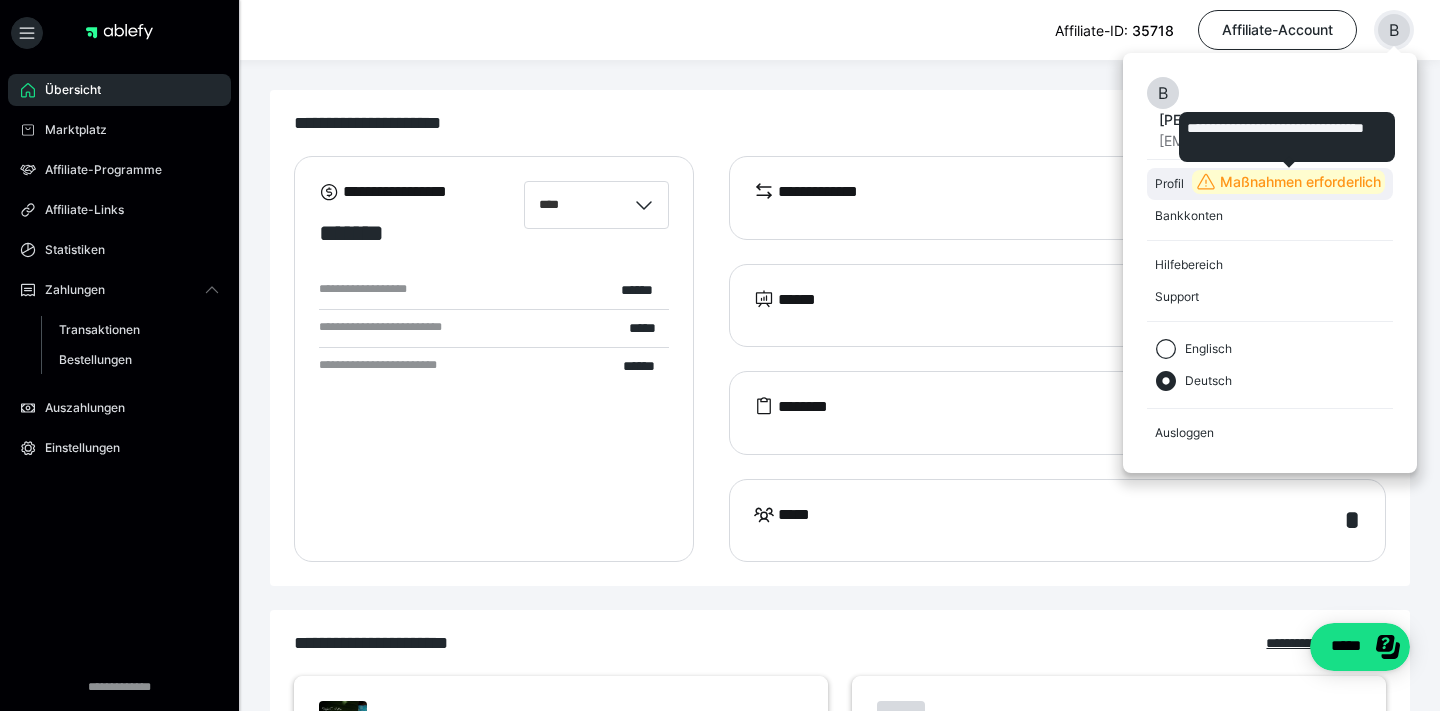 click on "Maßnahmen erforderlich" at bounding box center (1300, 182) 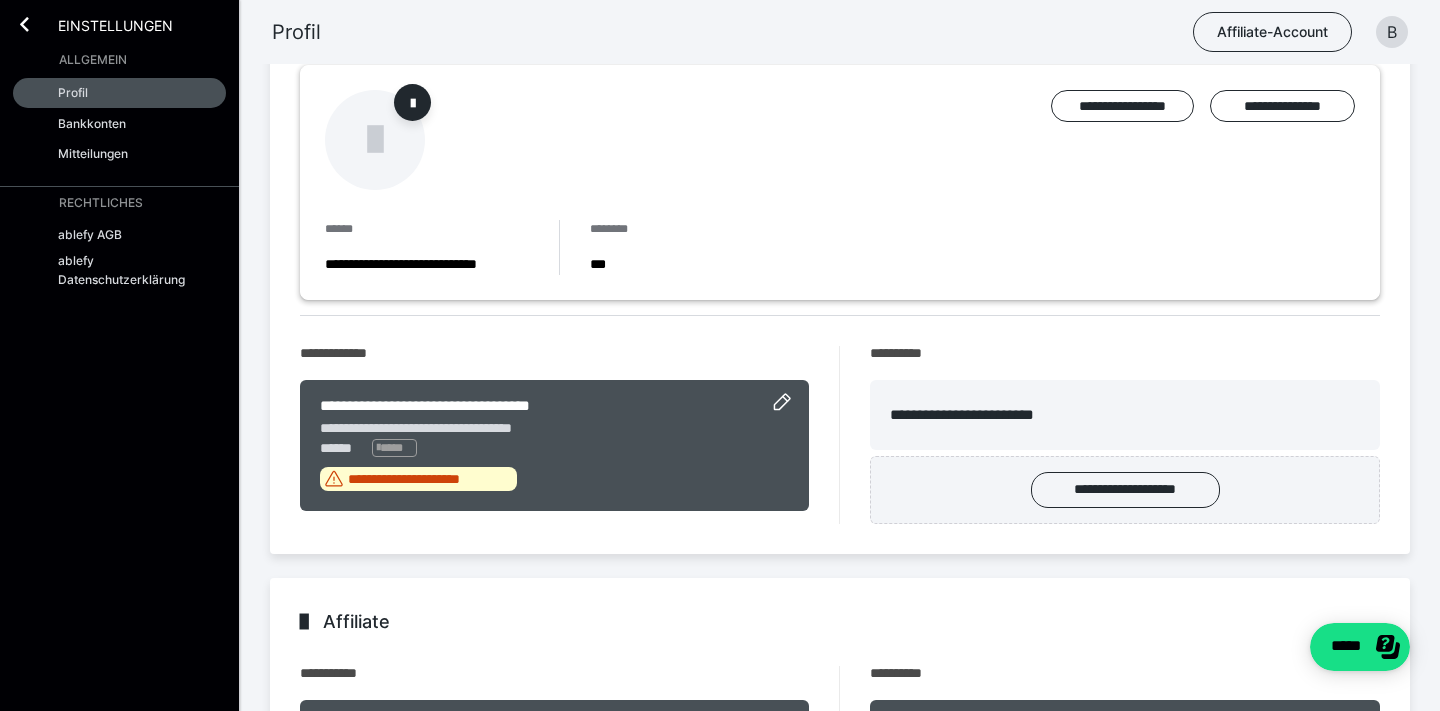 scroll, scrollTop: 198, scrollLeft: 0, axis: vertical 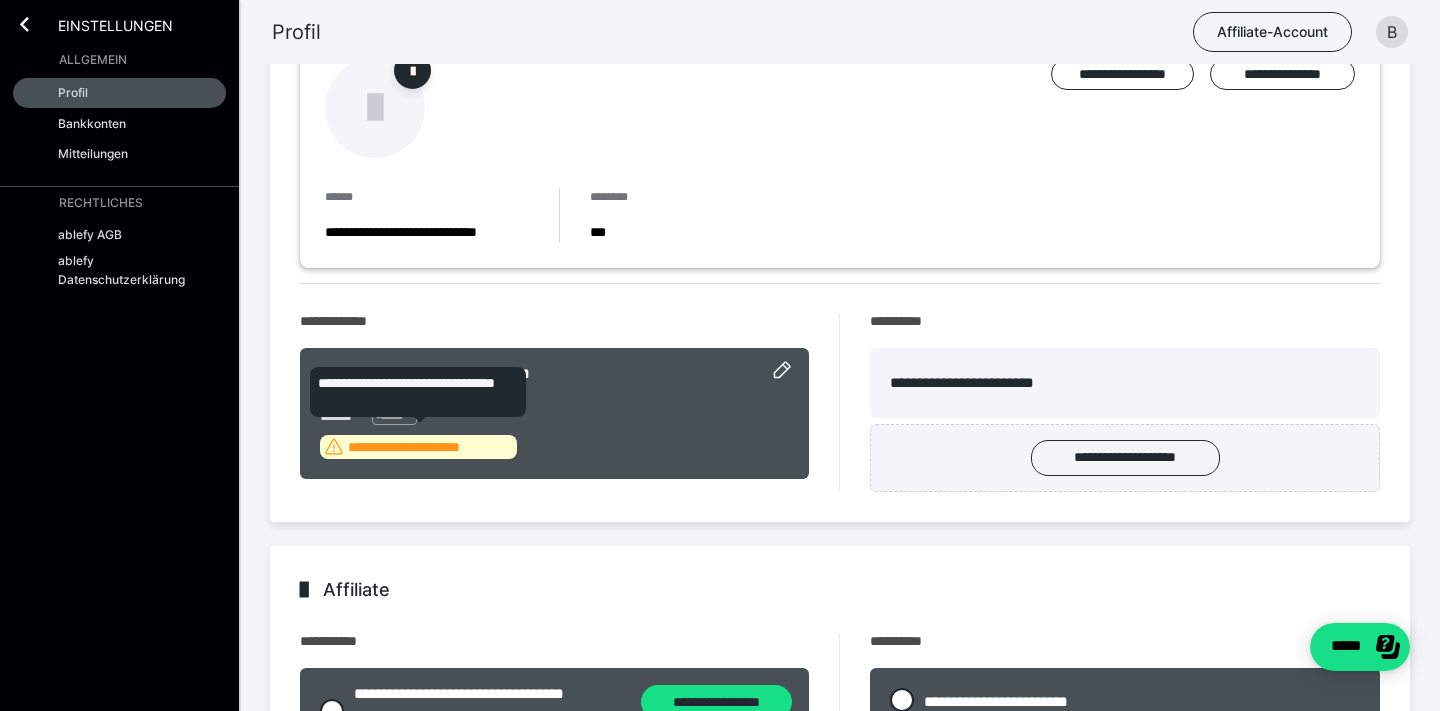 click on "**********" at bounding box center [430, 447] 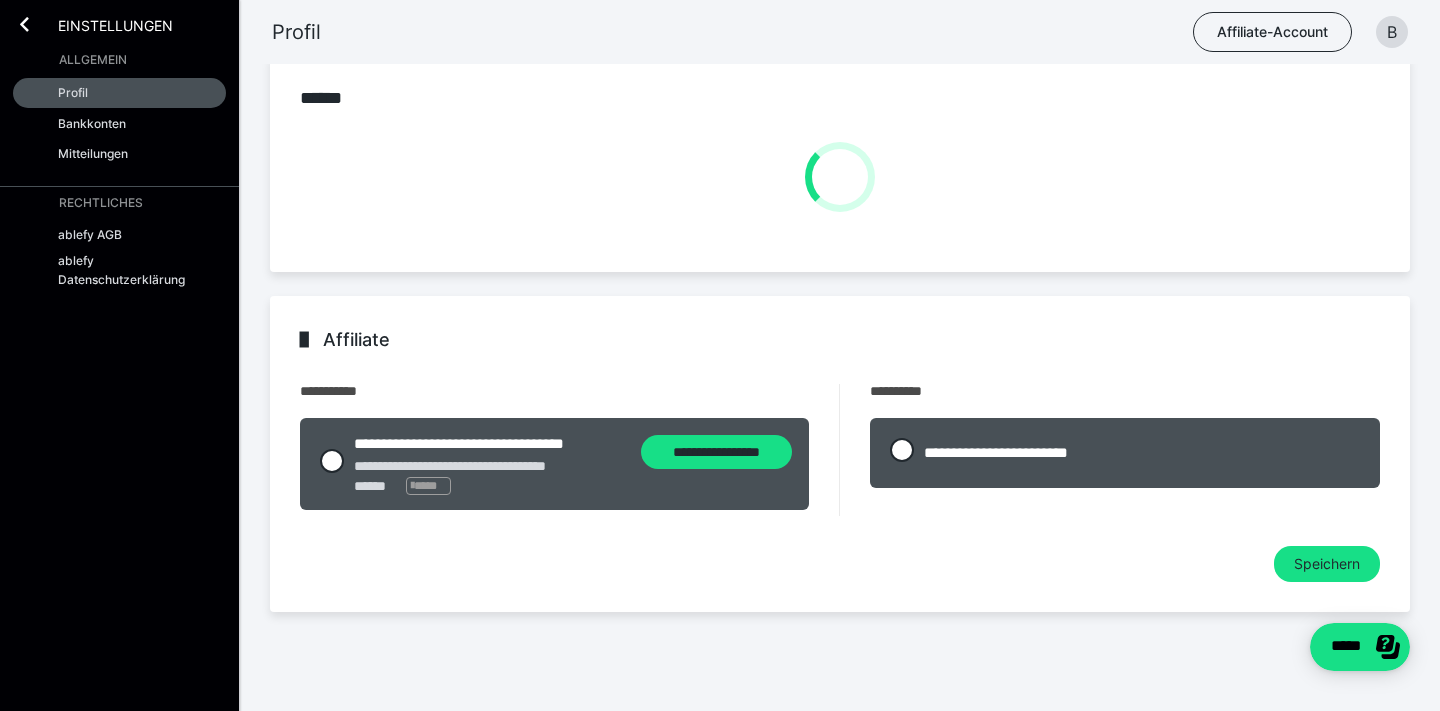 scroll, scrollTop: 109, scrollLeft: 0, axis: vertical 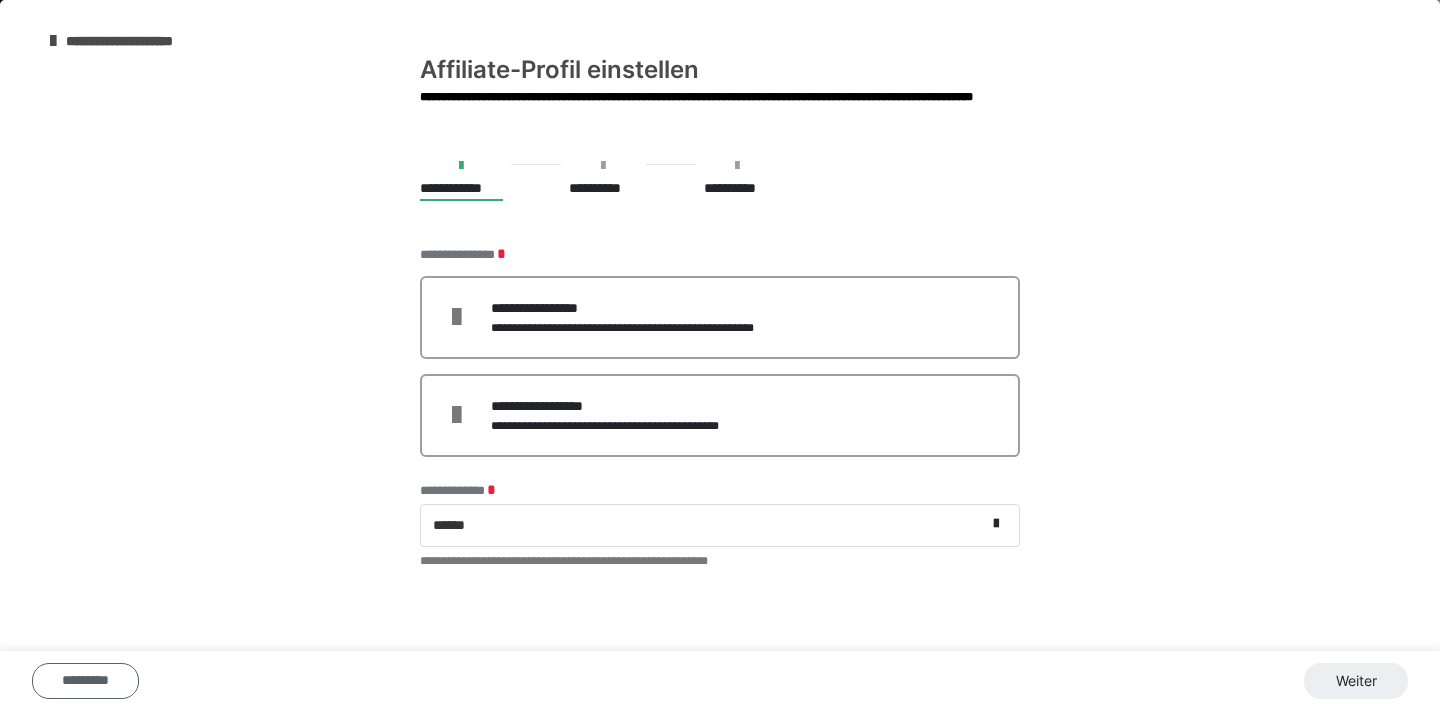 click on "*********" at bounding box center (85, 681) 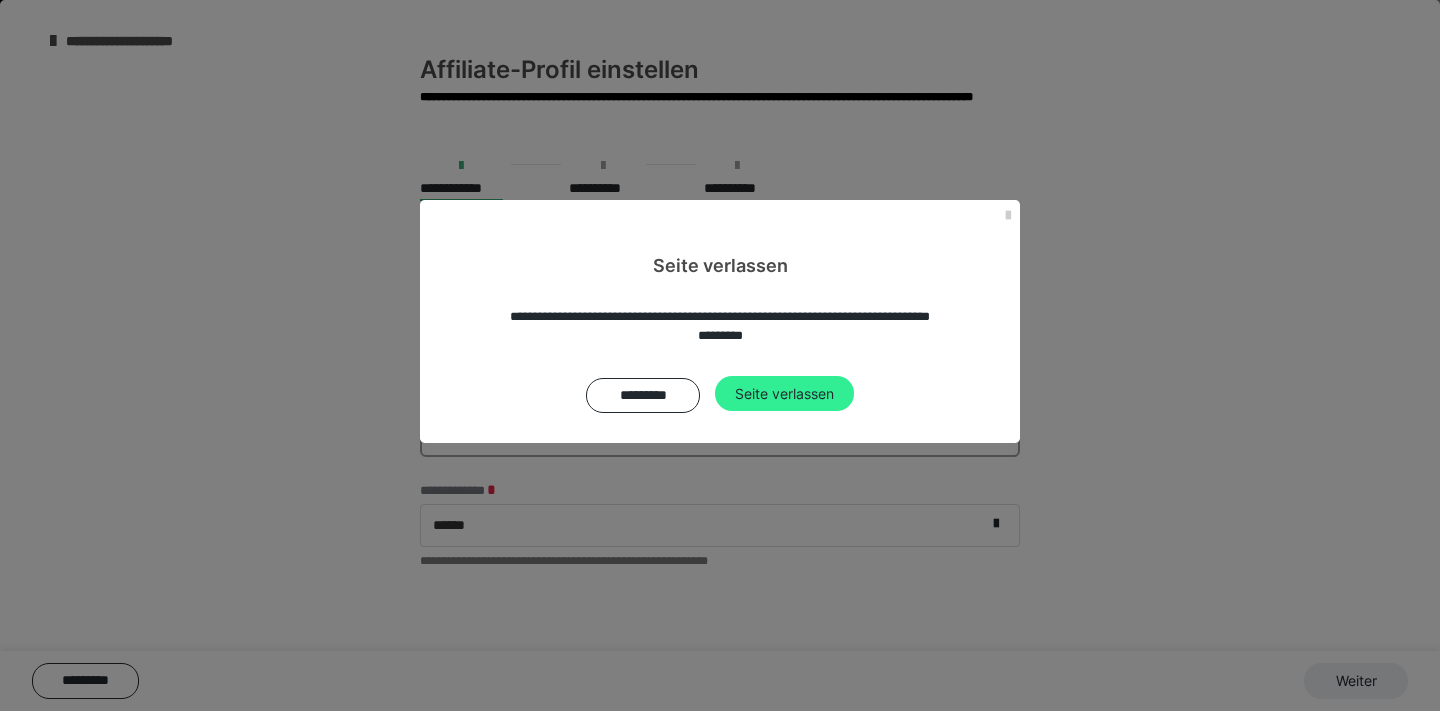 click on "Seite verlassen" at bounding box center (784, 394) 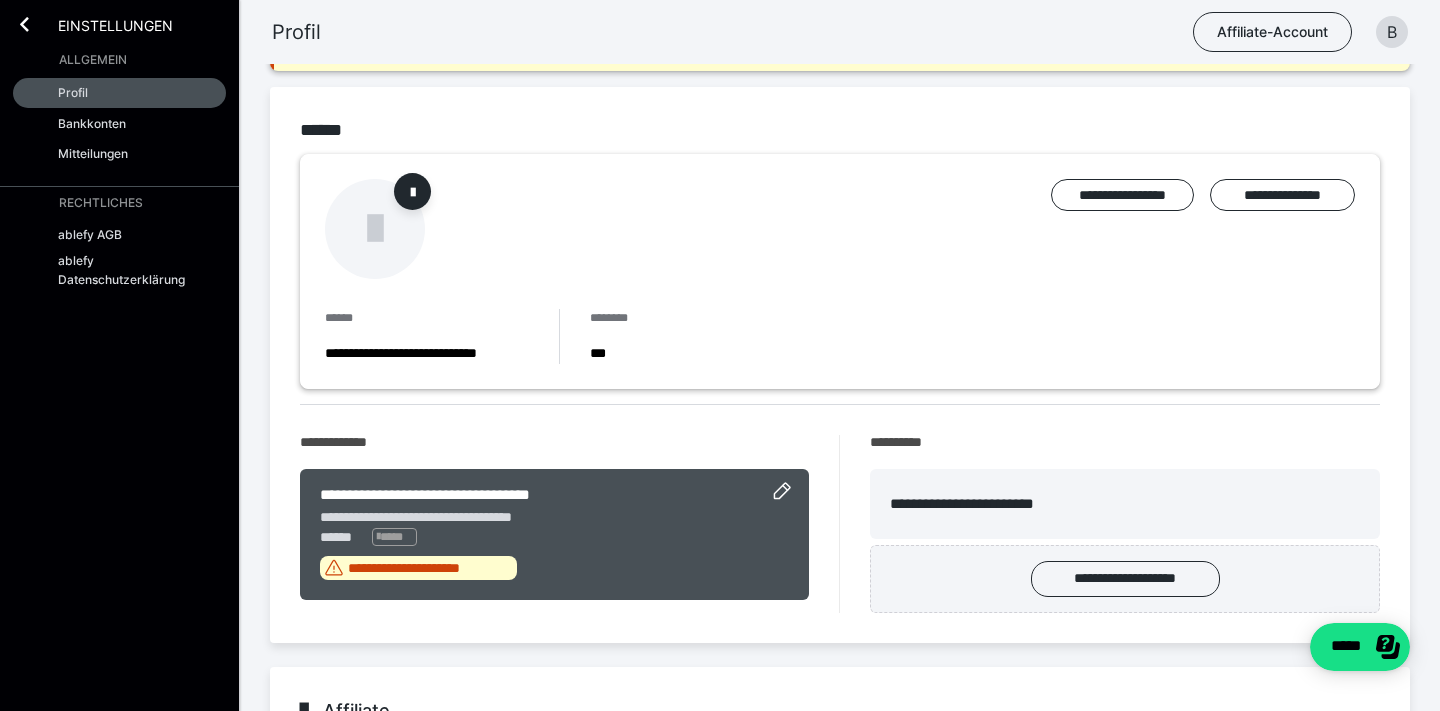 scroll, scrollTop: 0, scrollLeft: 0, axis: both 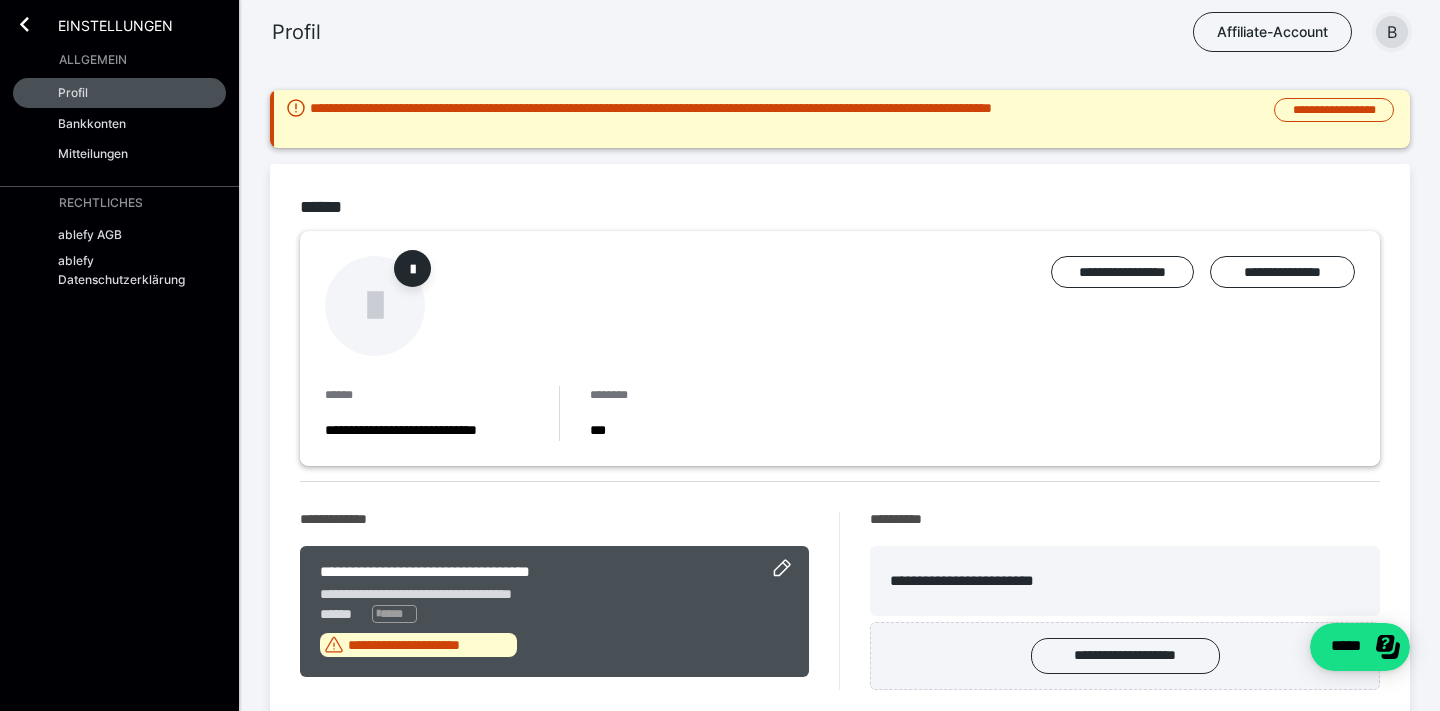 click on "B" at bounding box center [1392, 32] 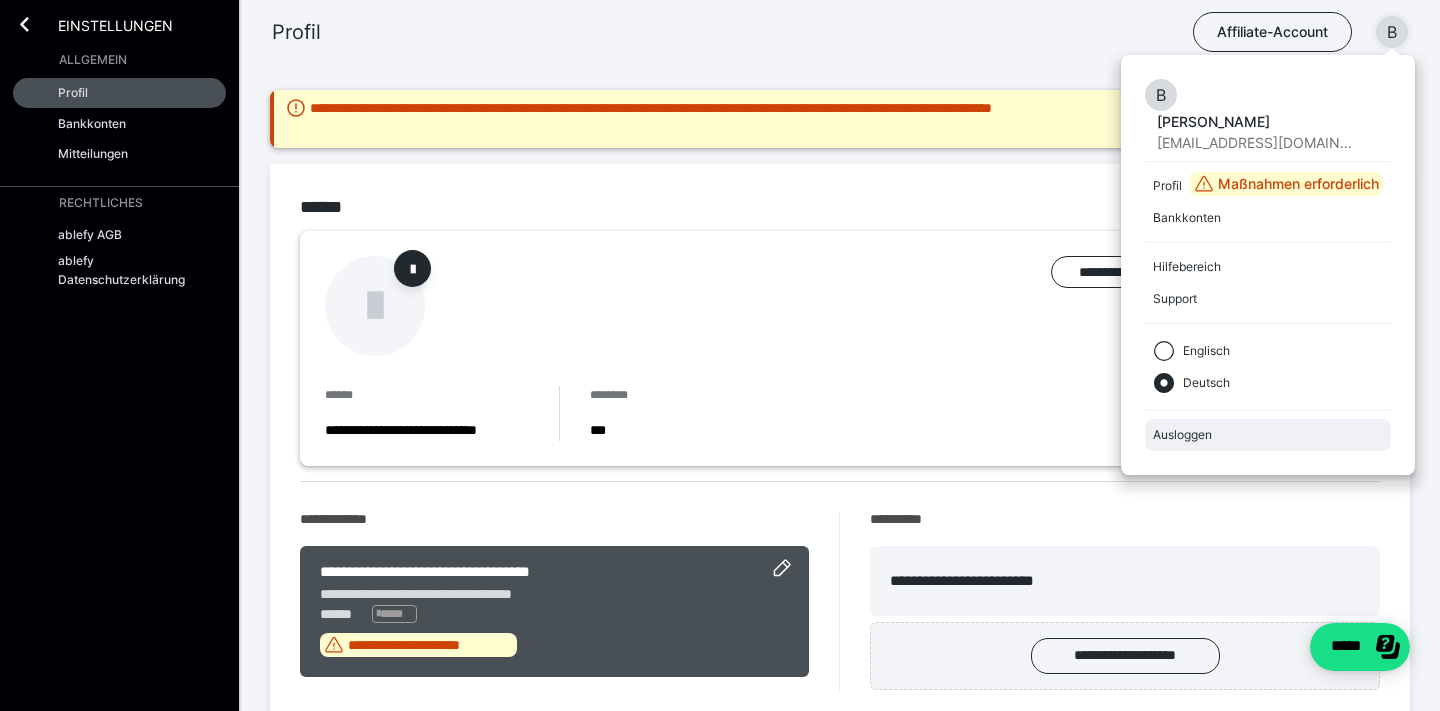 click on "Ausloggen" at bounding box center [1268, 435] 